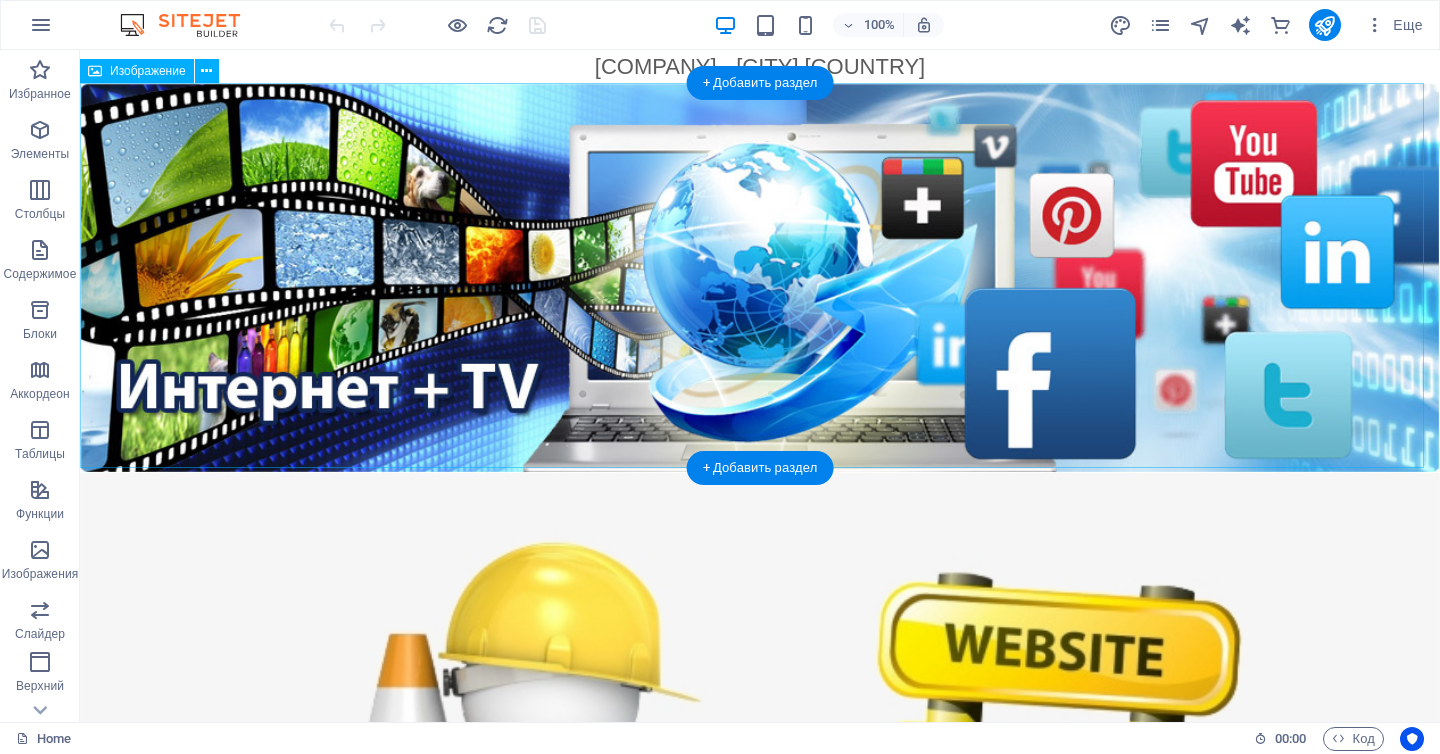 scroll, scrollTop: 0, scrollLeft: 0, axis: both 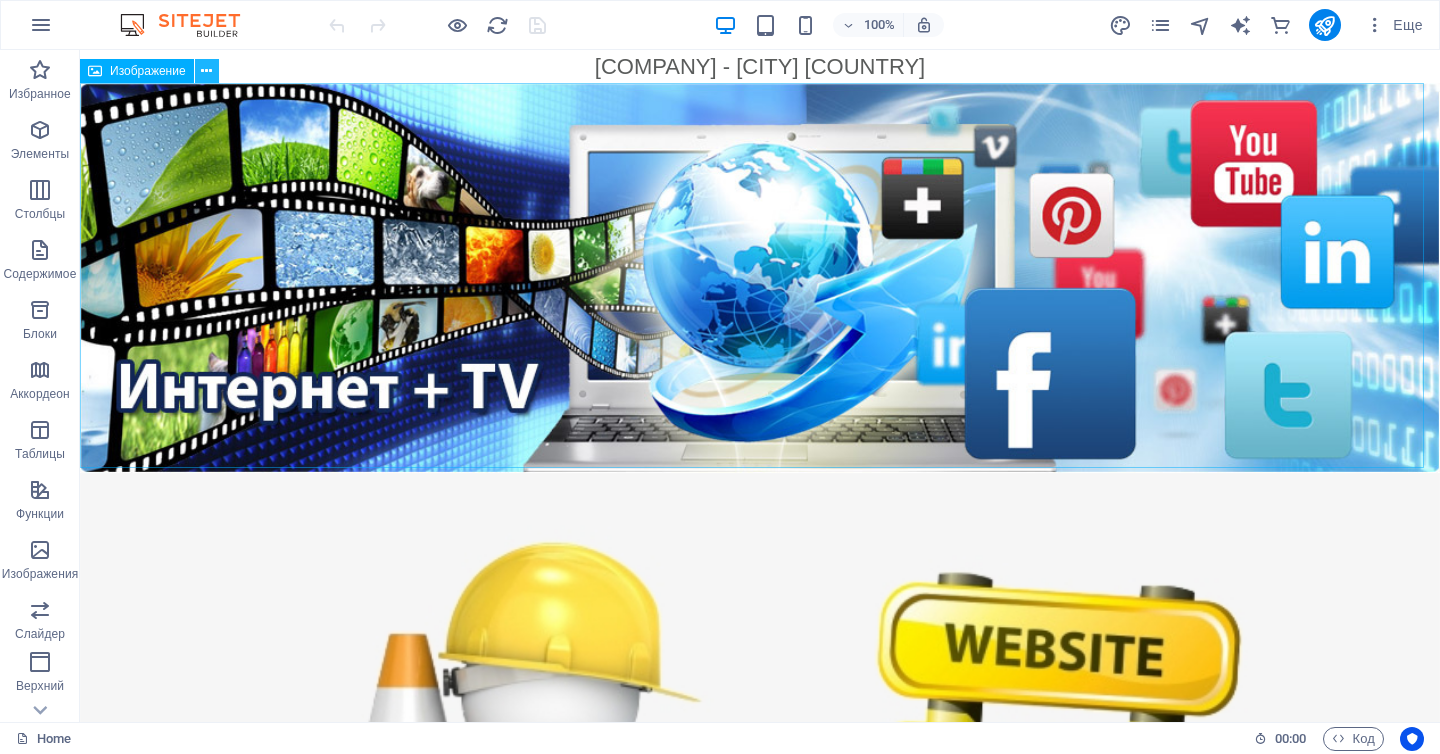 click at bounding box center [206, 71] 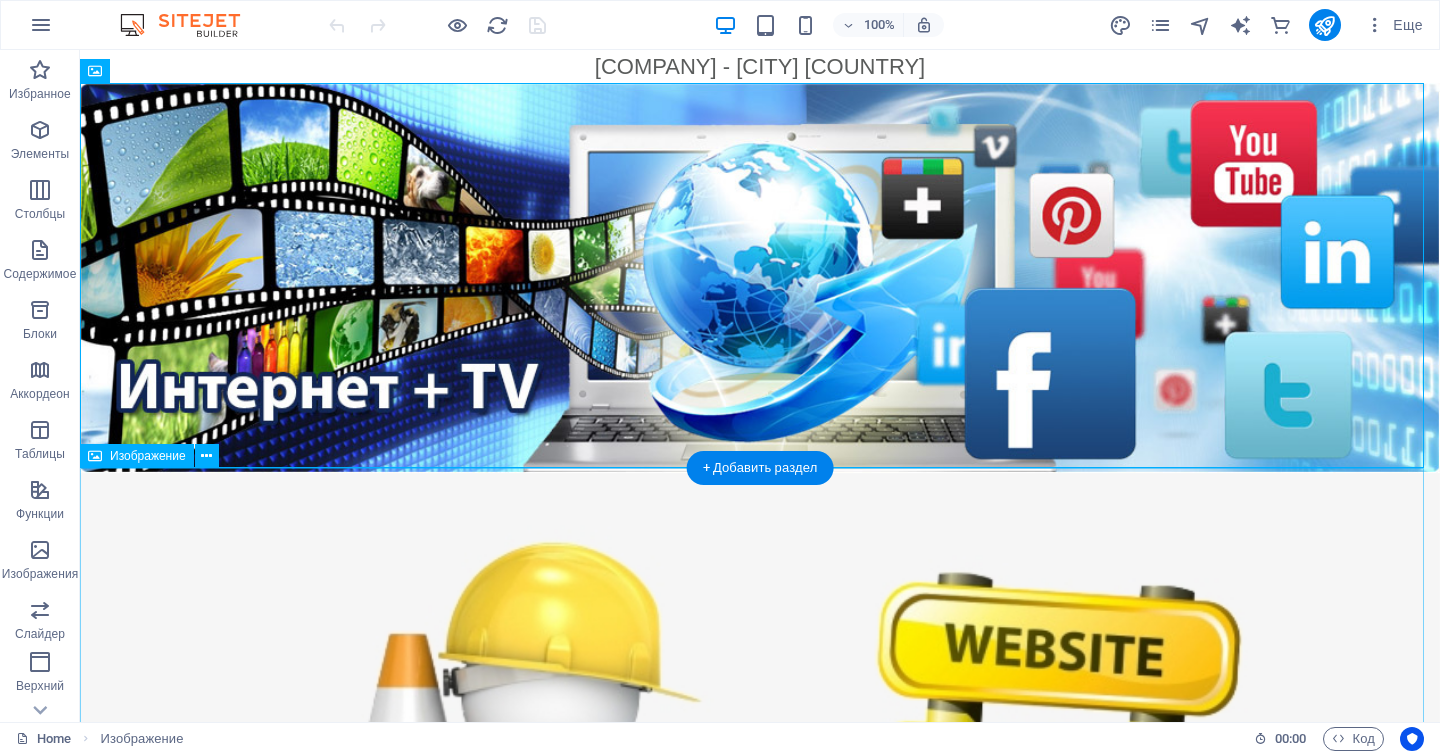 click at bounding box center (760, 776) 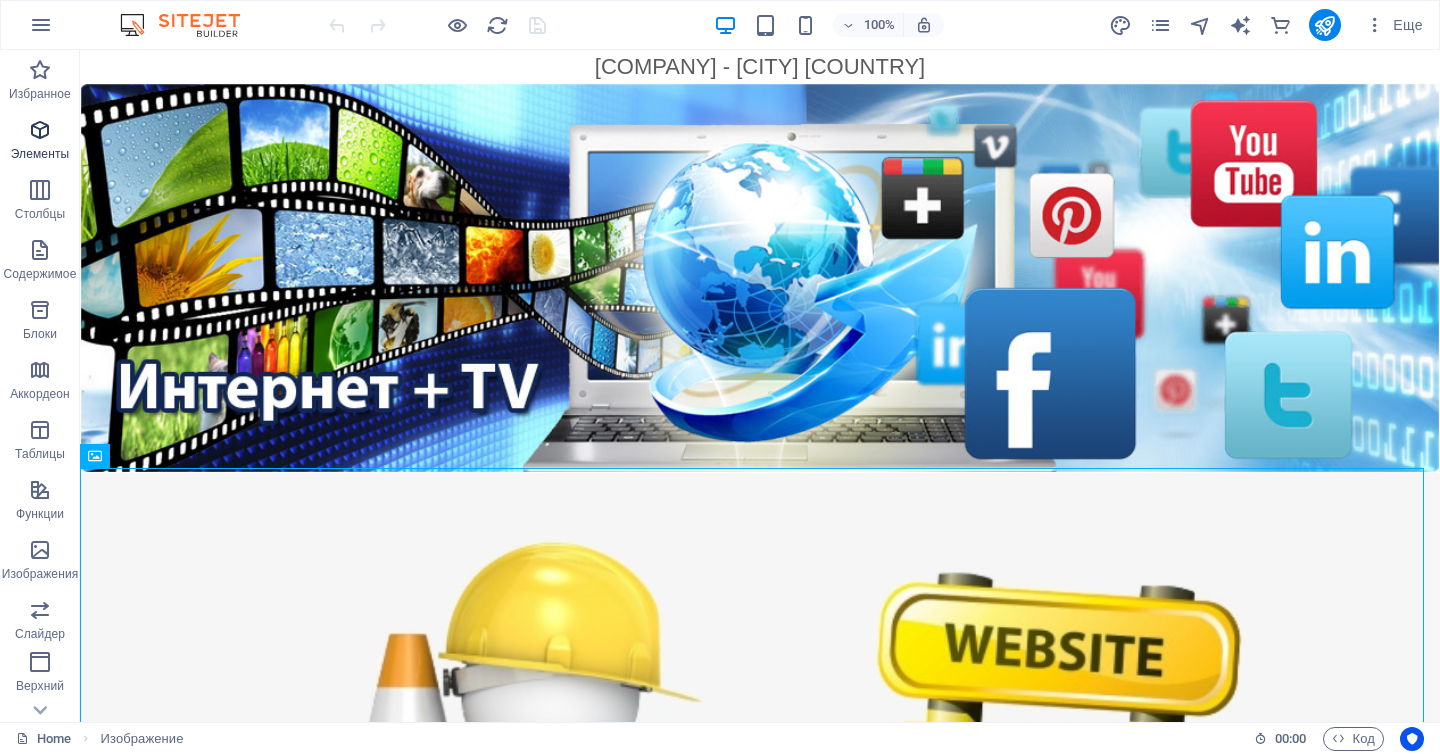 click on "Элементы" at bounding box center (40, 142) 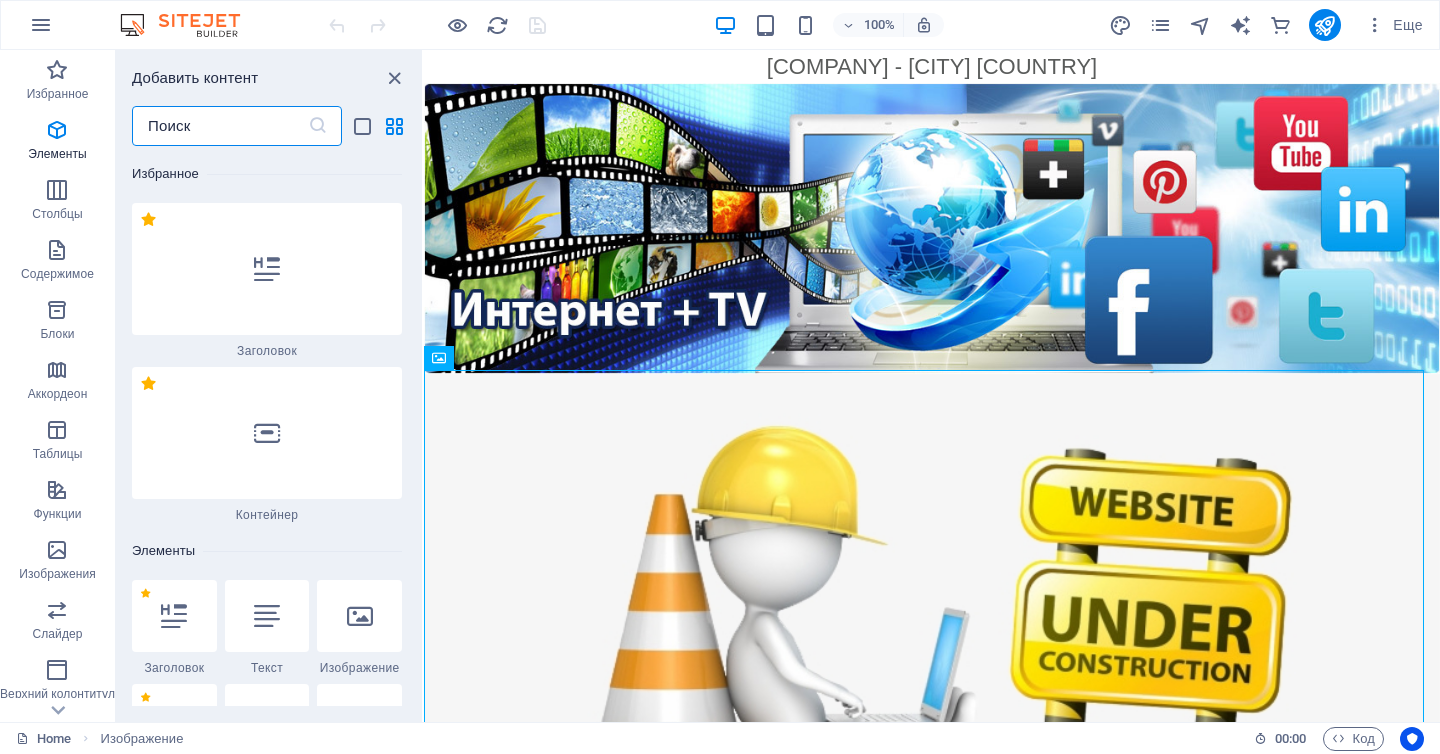scroll, scrollTop: 377, scrollLeft: 0, axis: vertical 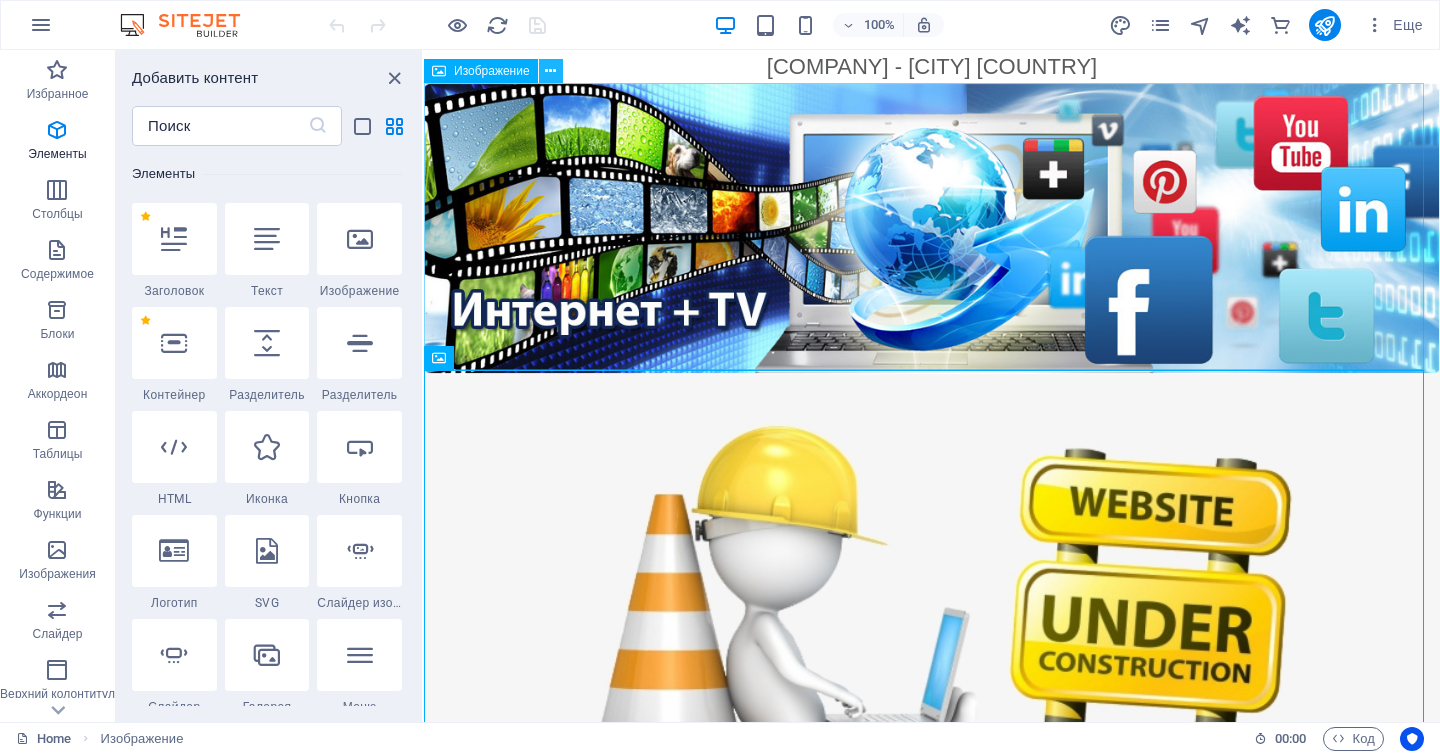 click at bounding box center [550, 71] 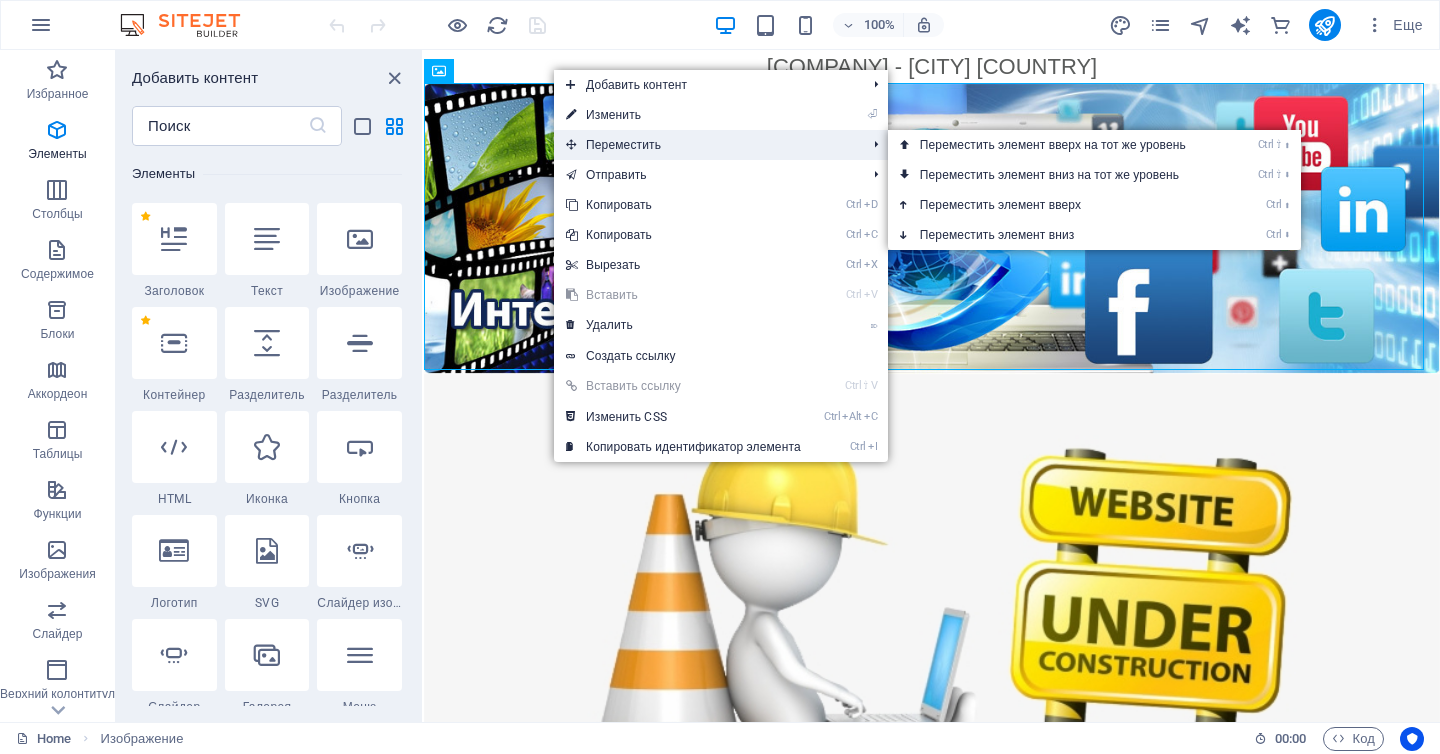 click on "Переместить" at bounding box center [706, 145] 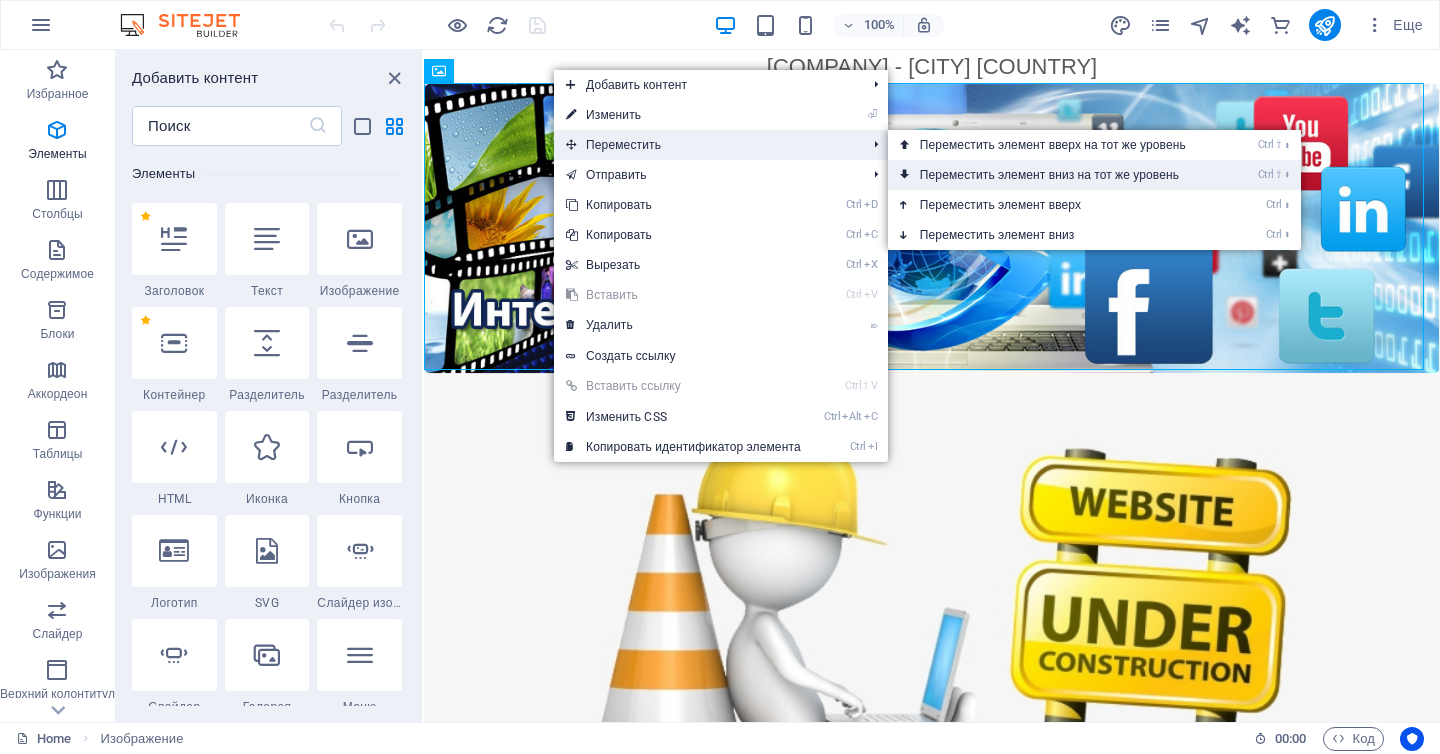 click on "Ctrl ⇧ ⬇  Переместить элемент вниз на тот же уровень" at bounding box center [1057, 175] 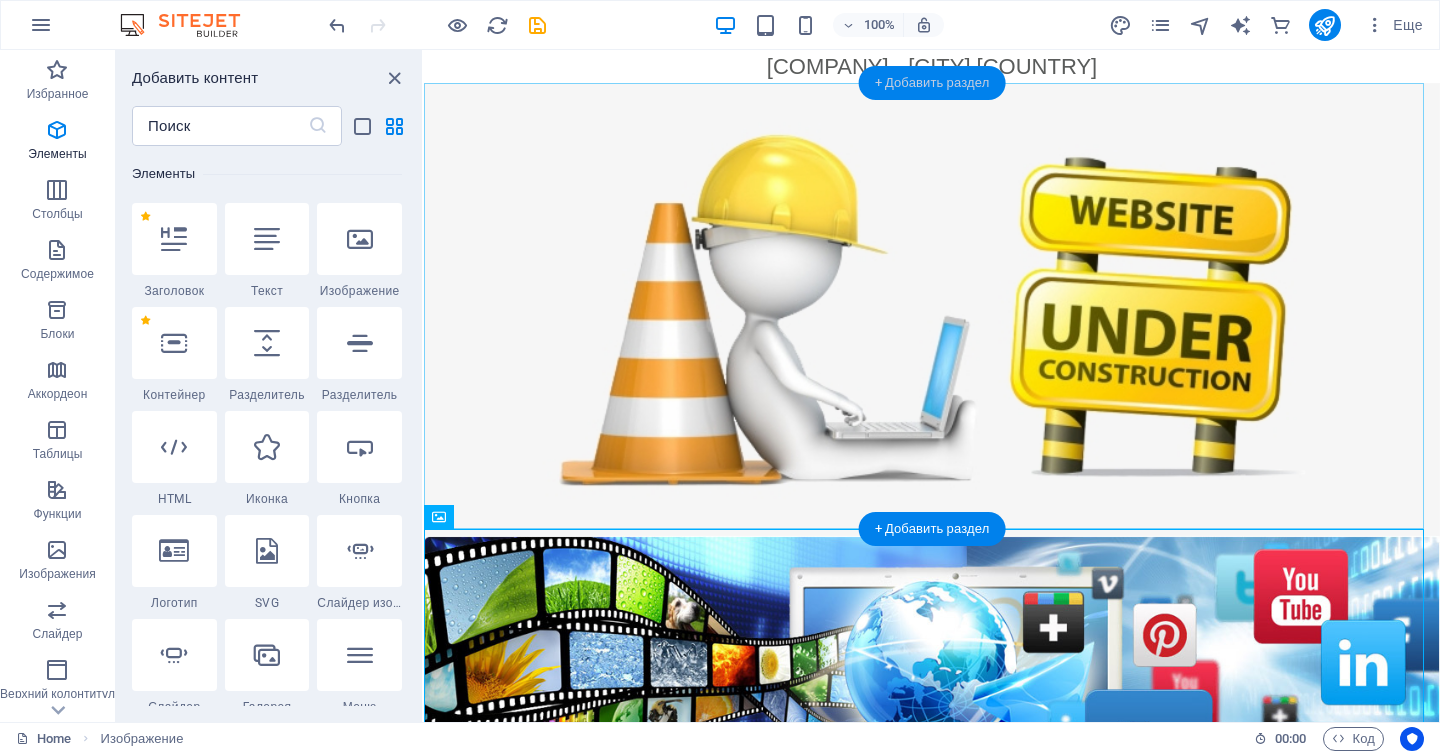 click on "+ Добавить раздел" at bounding box center [932, 83] 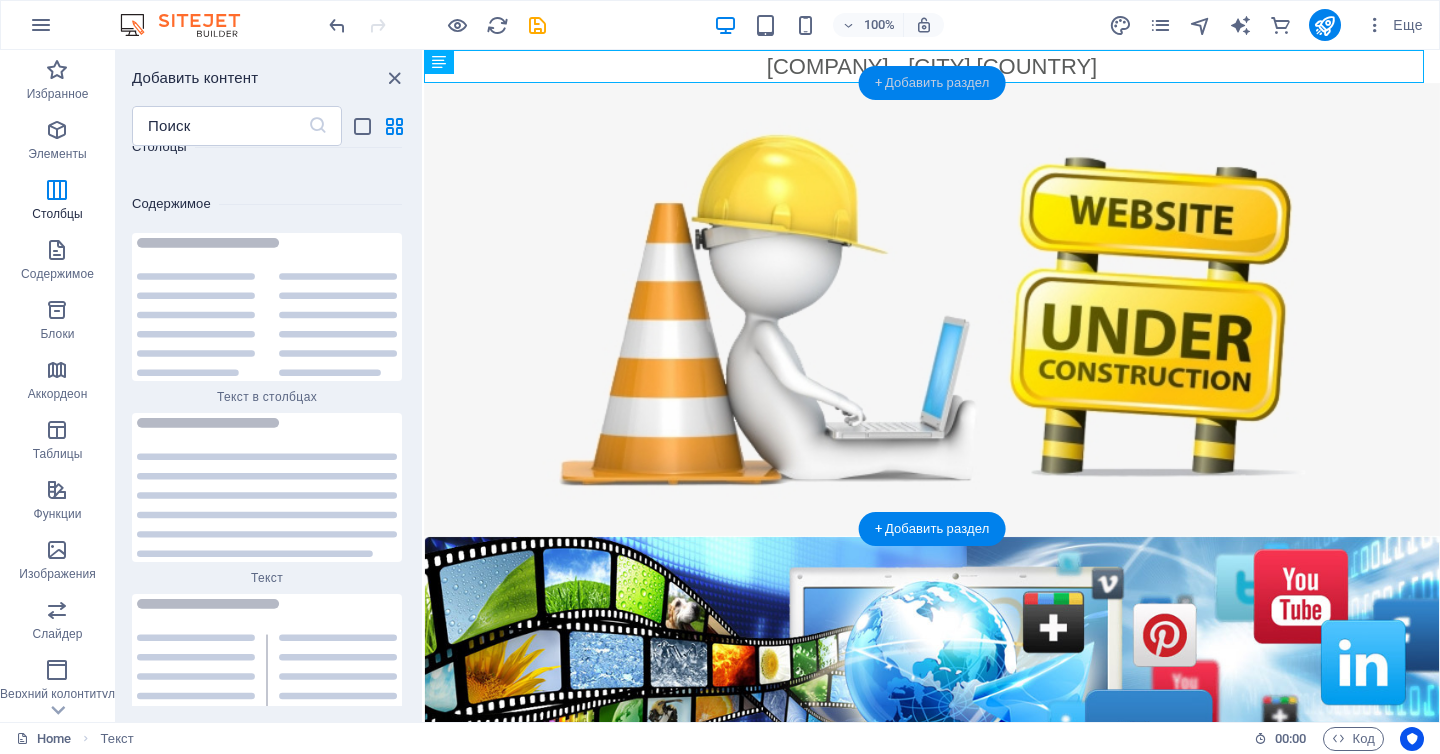scroll, scrollTop: 6734, scrollLeft: 0, axis: vertical 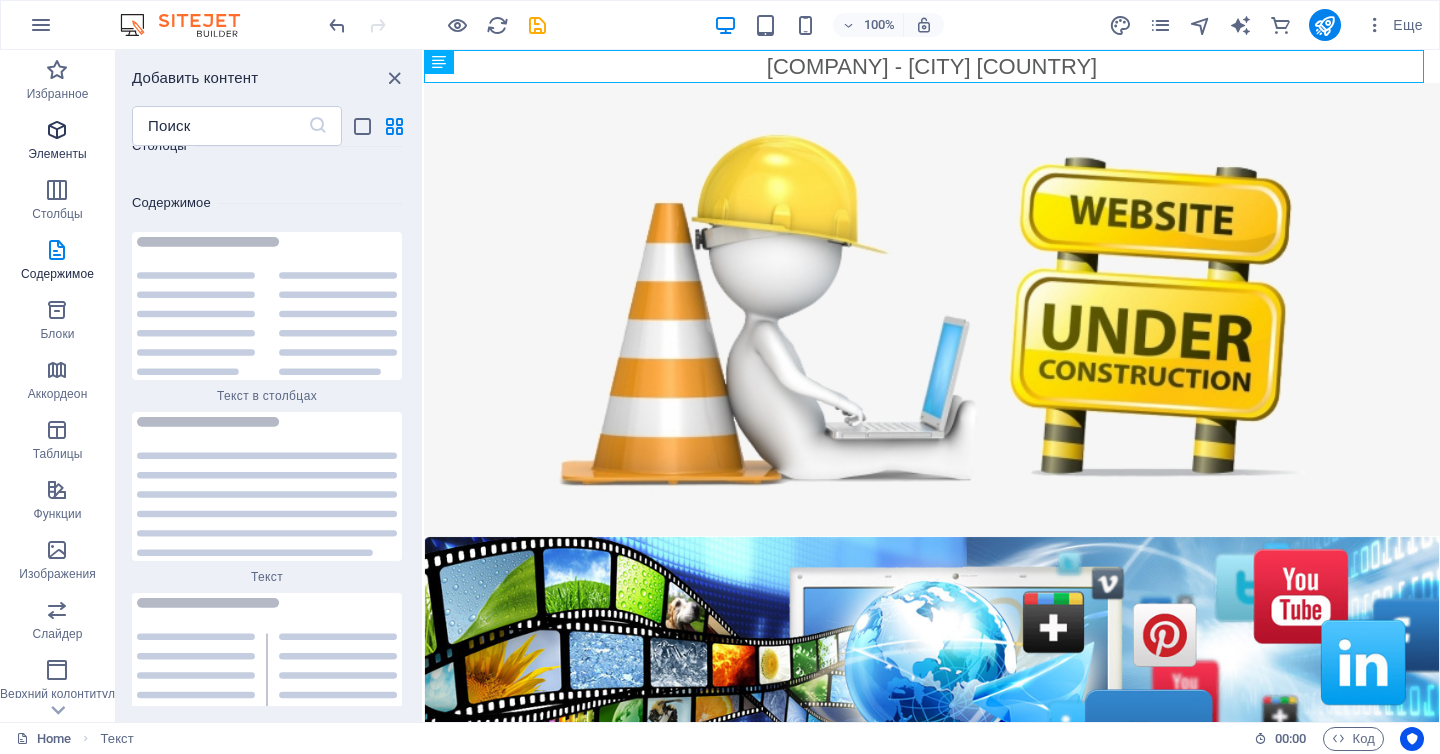 click at bounding box center (57, 130) 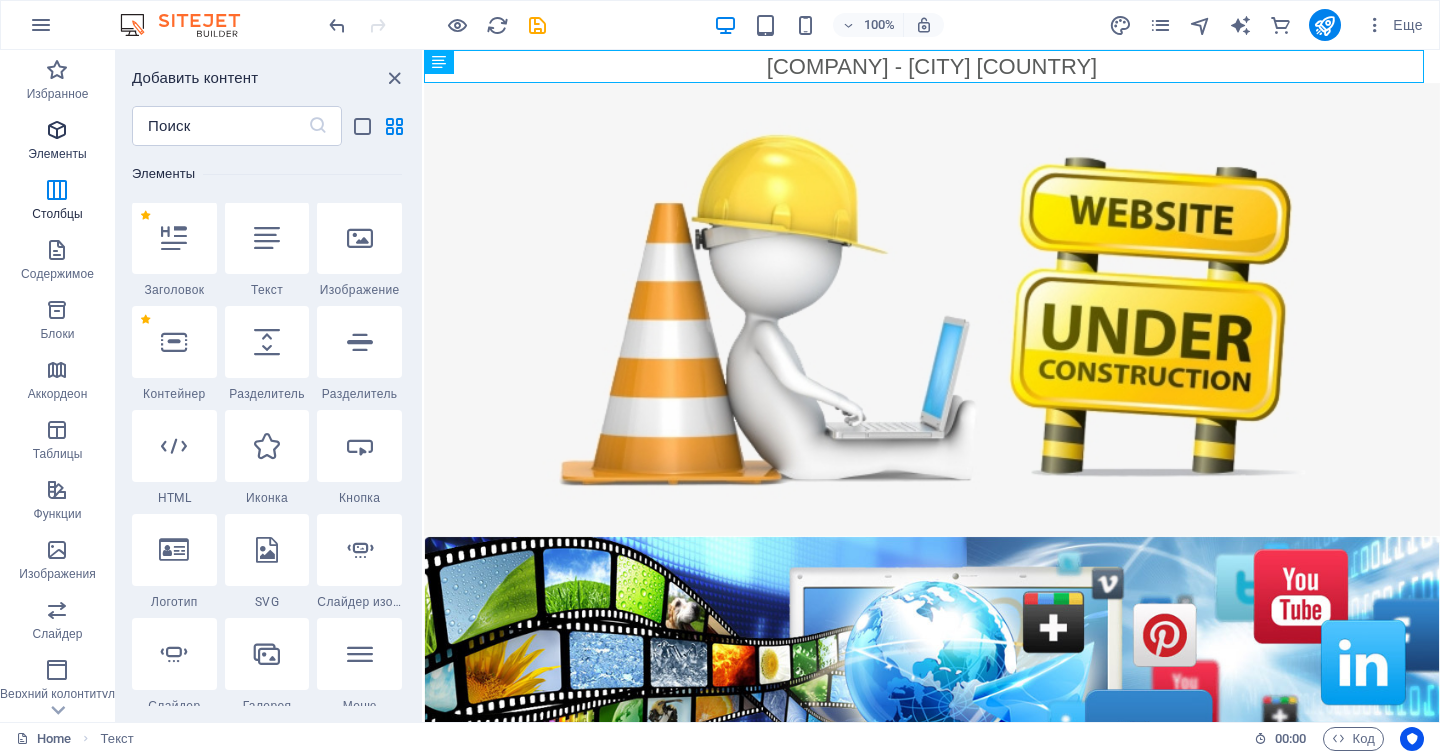 scroll, scrollTop: 377, scrollLeft: 0, axis: vertical 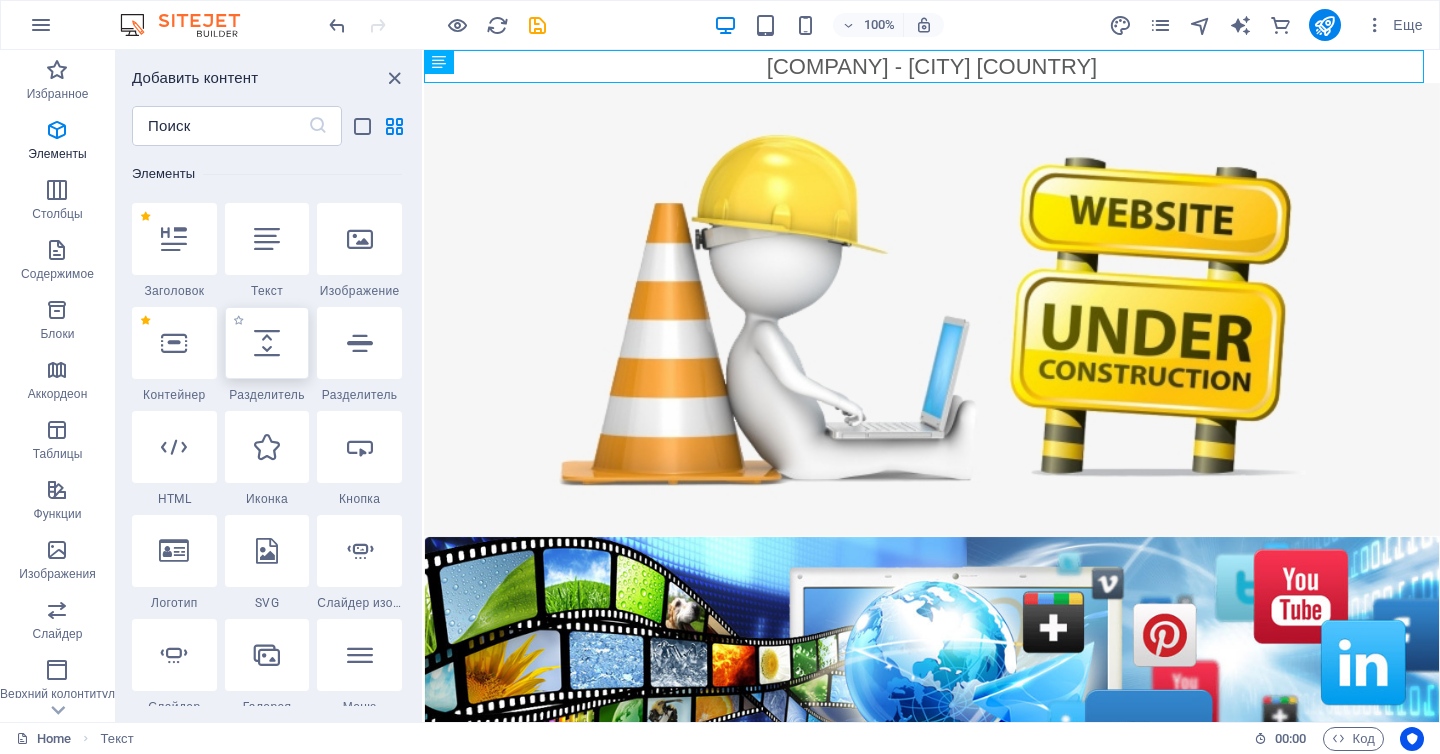 click at bounding box center [267, 343] 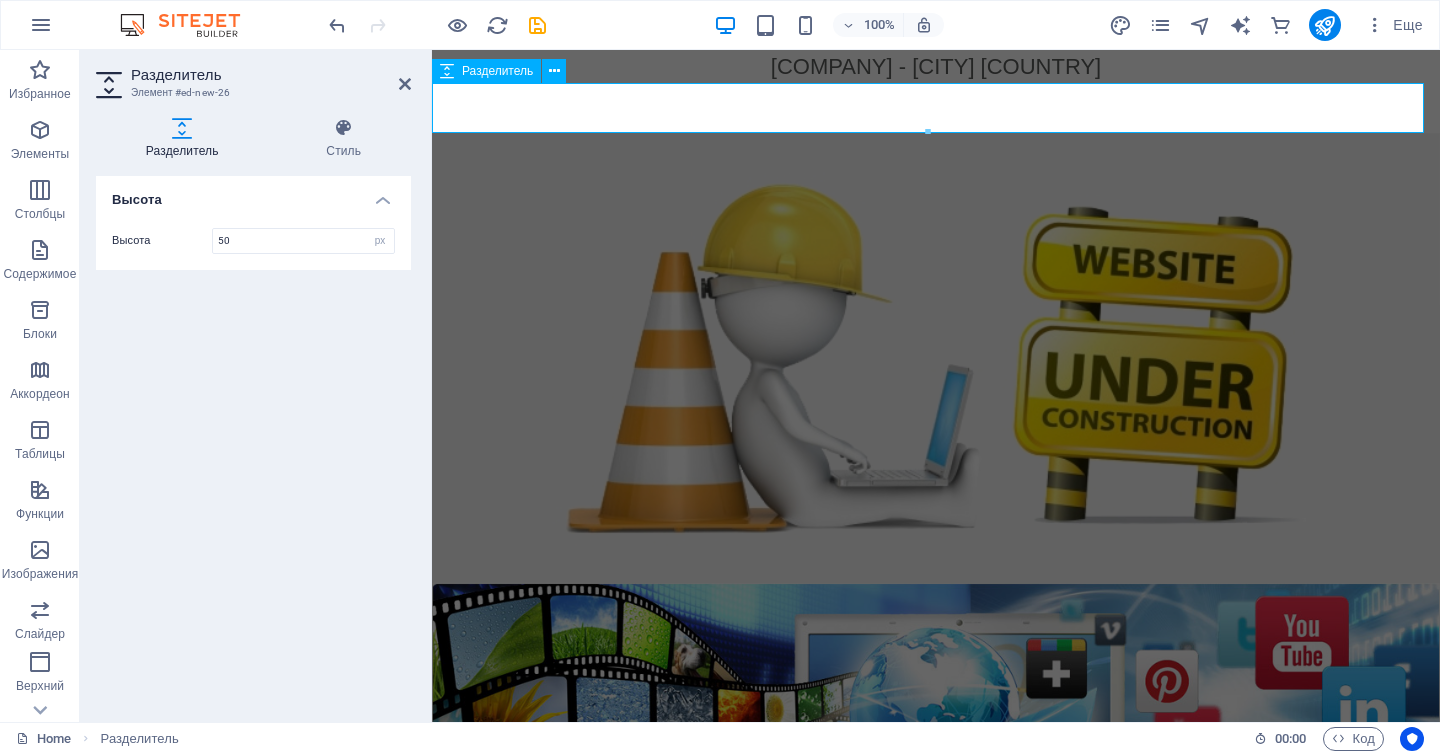 click at bounding box center [936, 108] 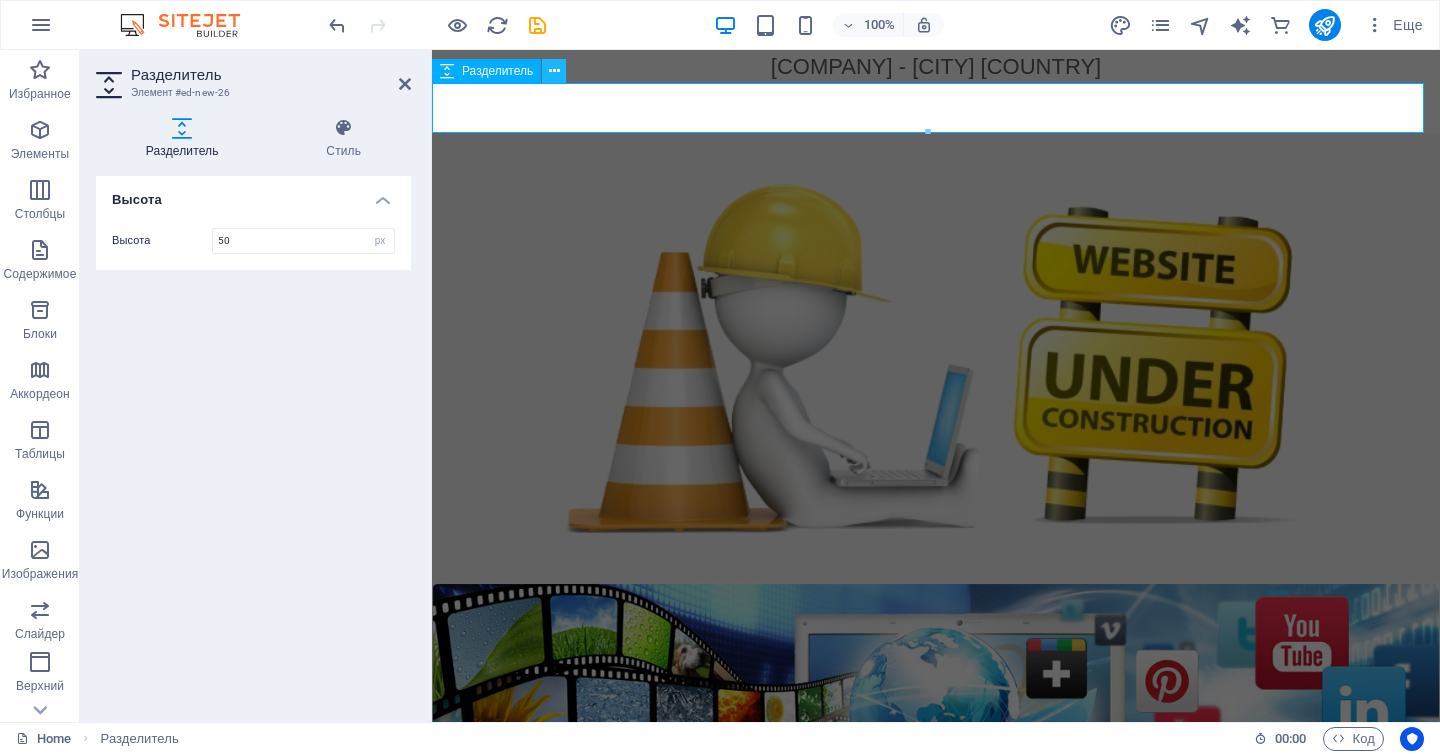 click at bounding box center [554, 71] 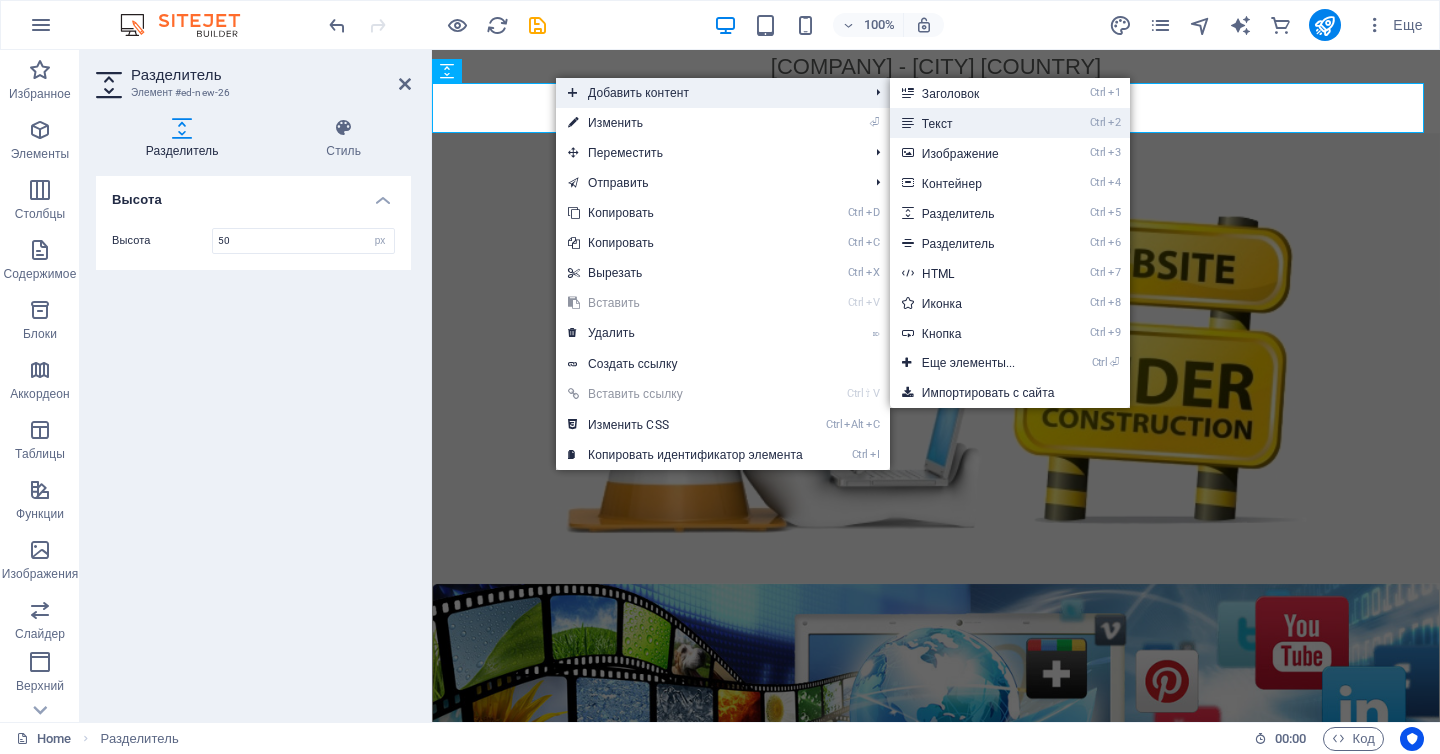 click at bounding box center [907, 123] 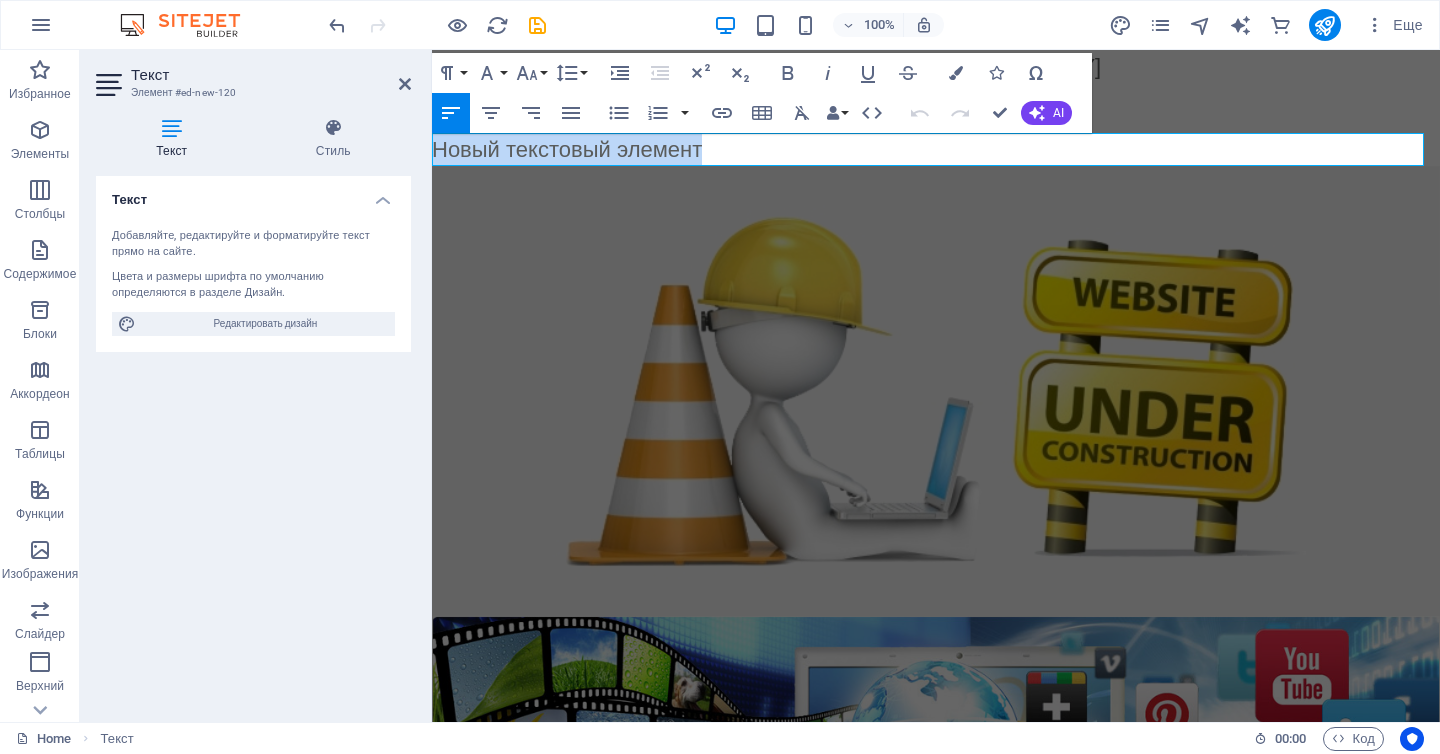 type 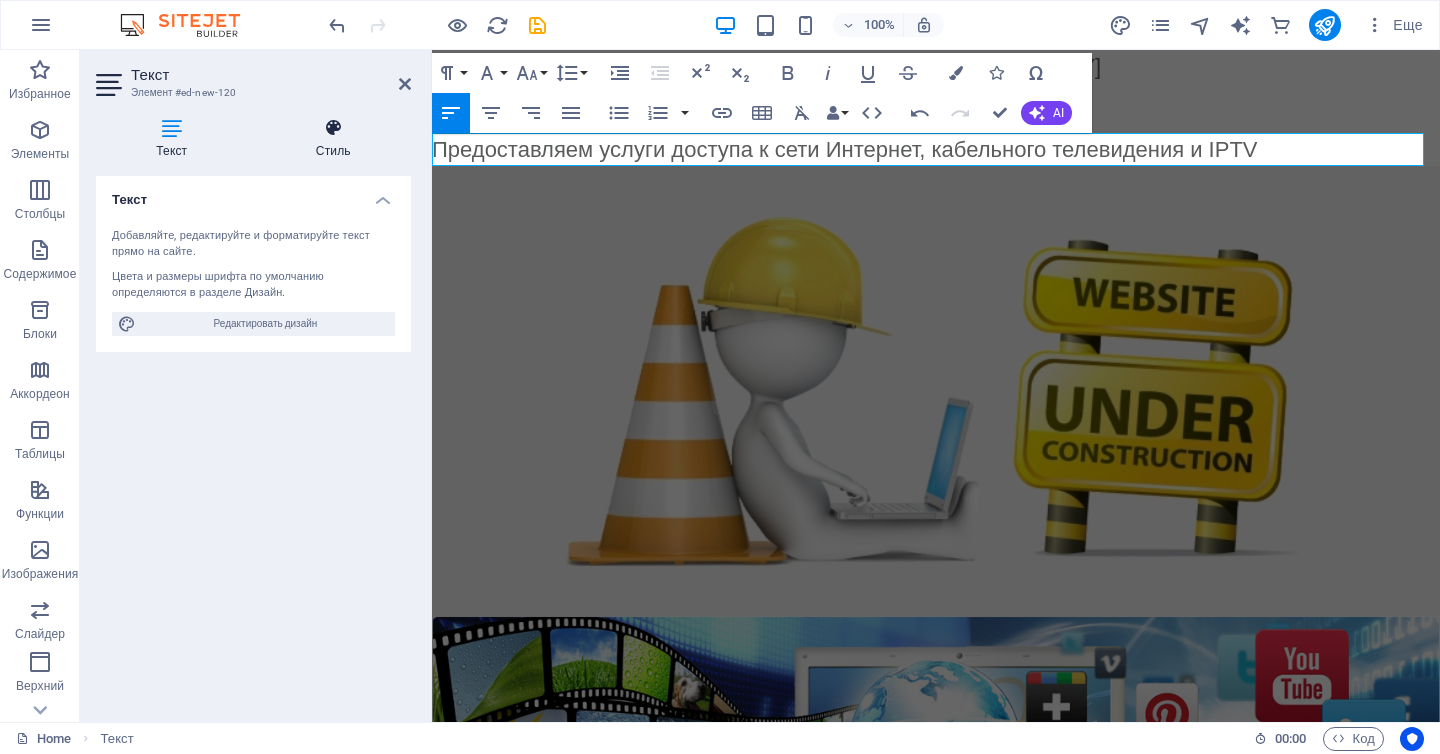 click at bounding box center [333, 128] 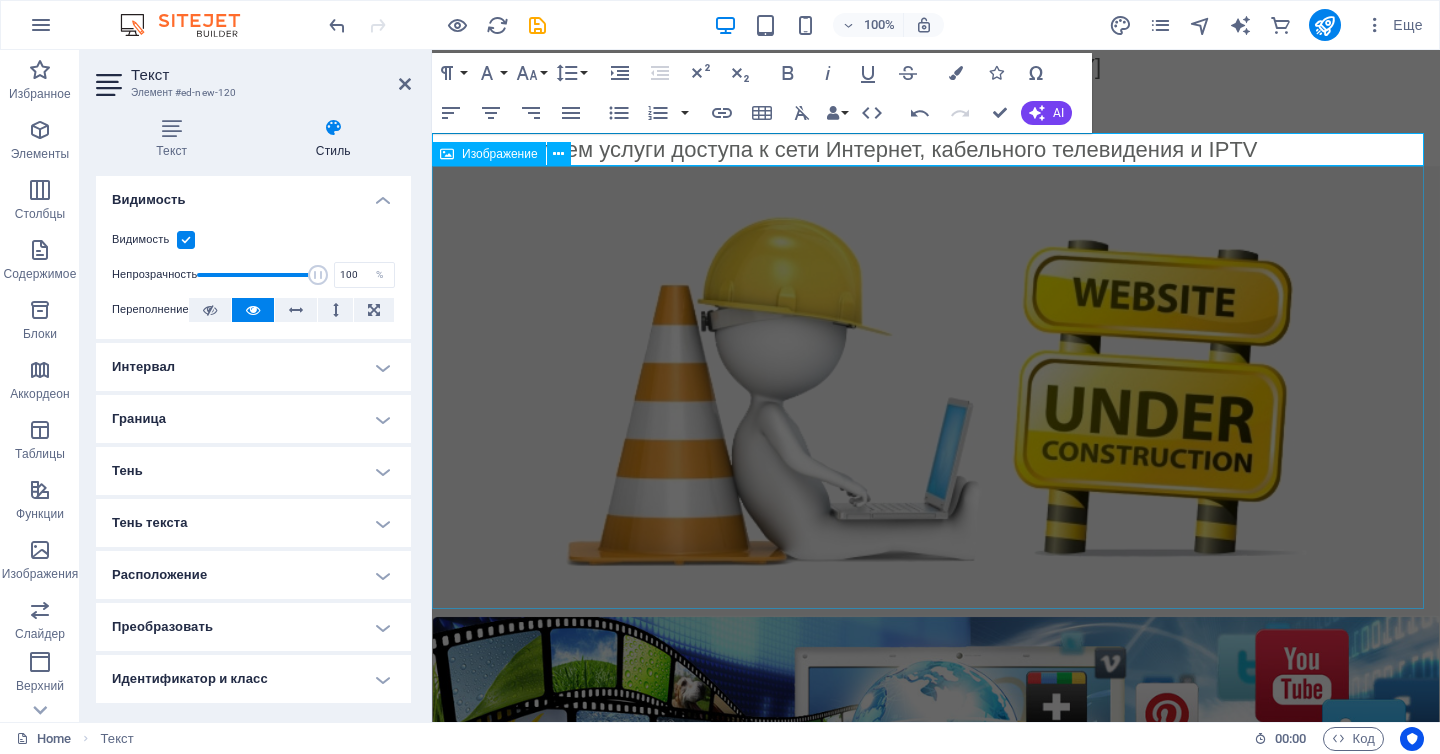 click at bounding box center [936, 391] 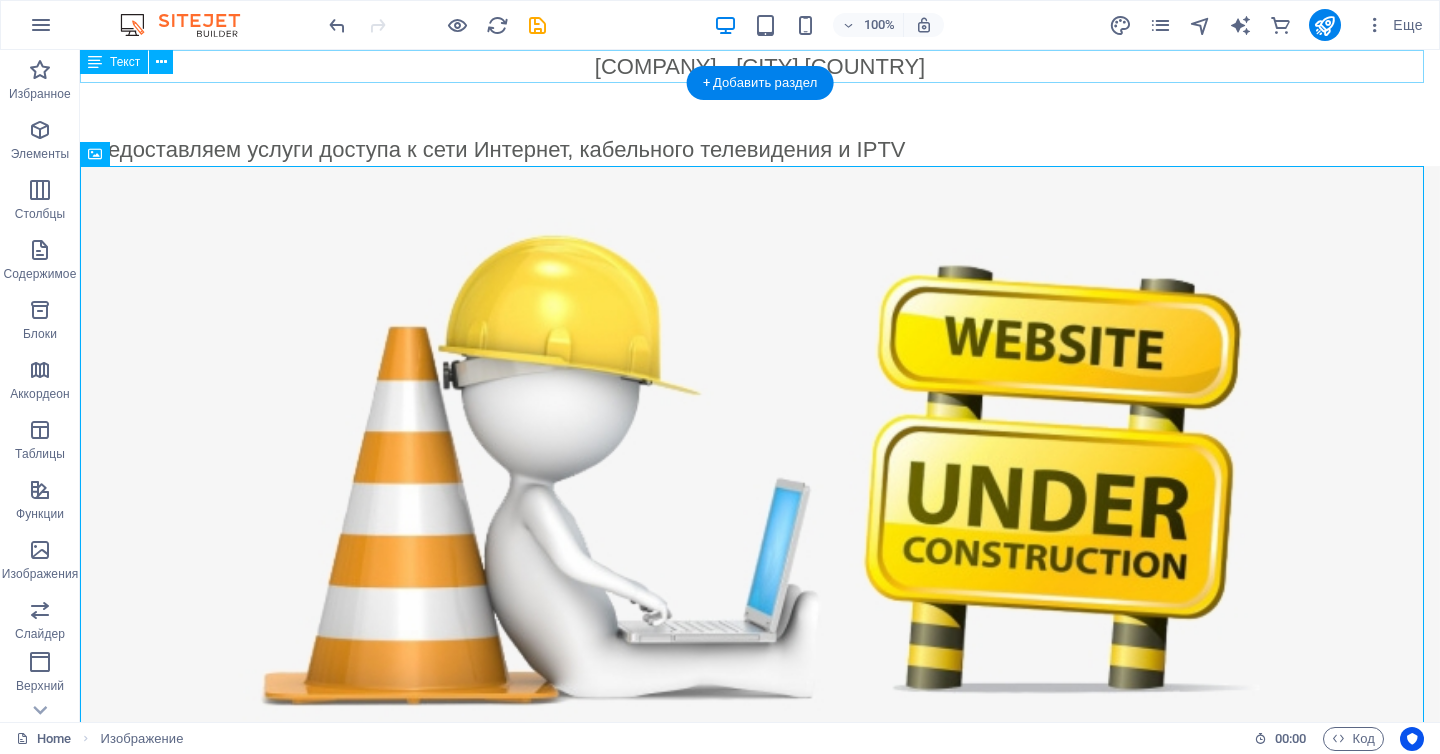 click on "[COMPANY] - [CITY] [COUNTRY]" at bounding box center [760, 66] 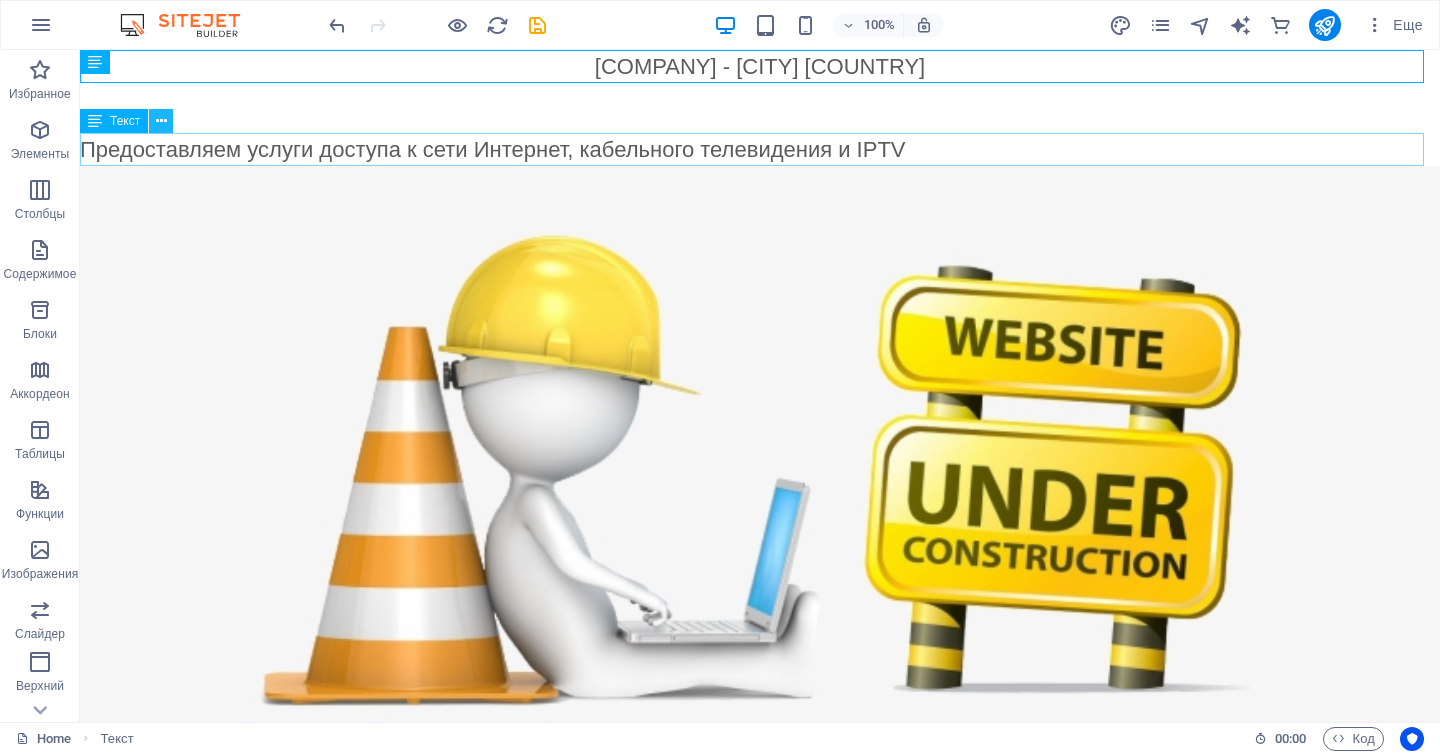 click at bounding box center [161, 121] 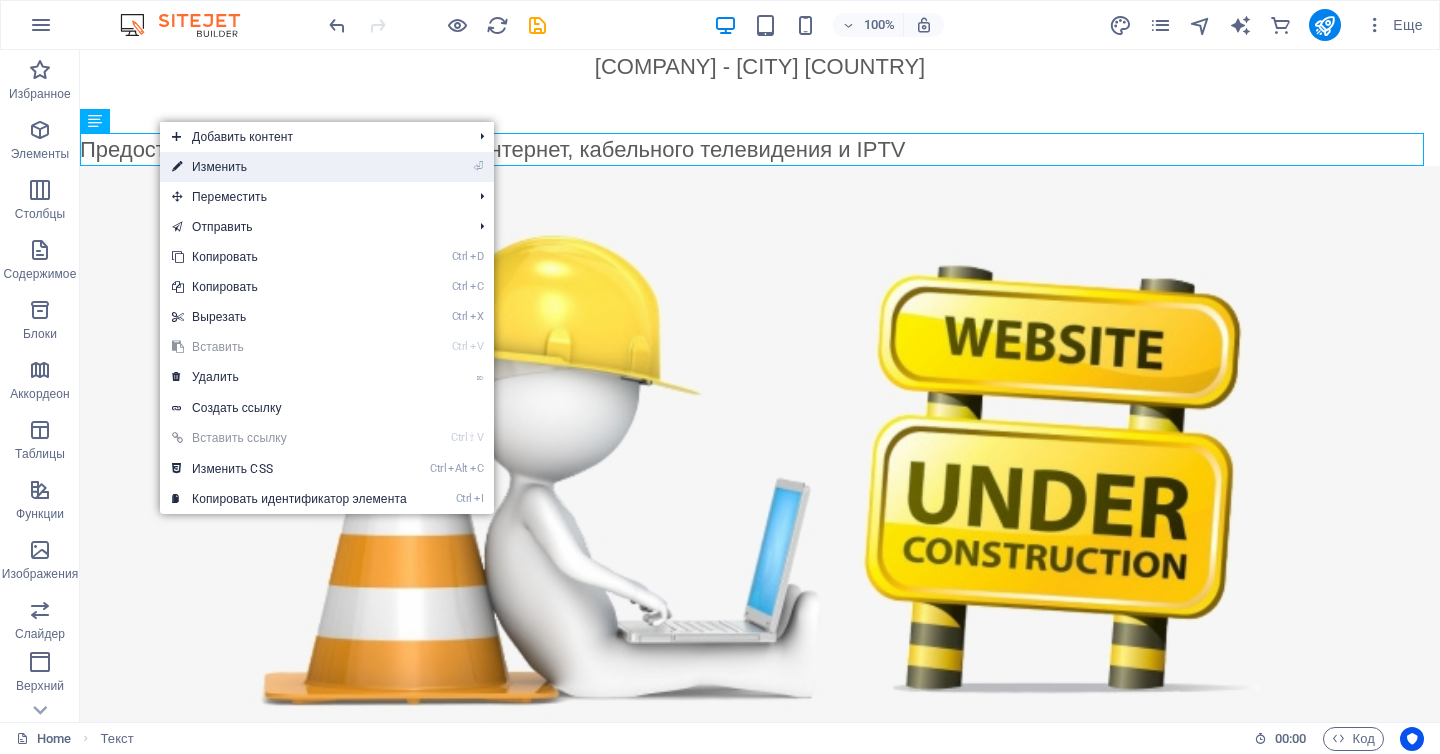 click on "⏎  Изменить" at bounding box center [289, 167] 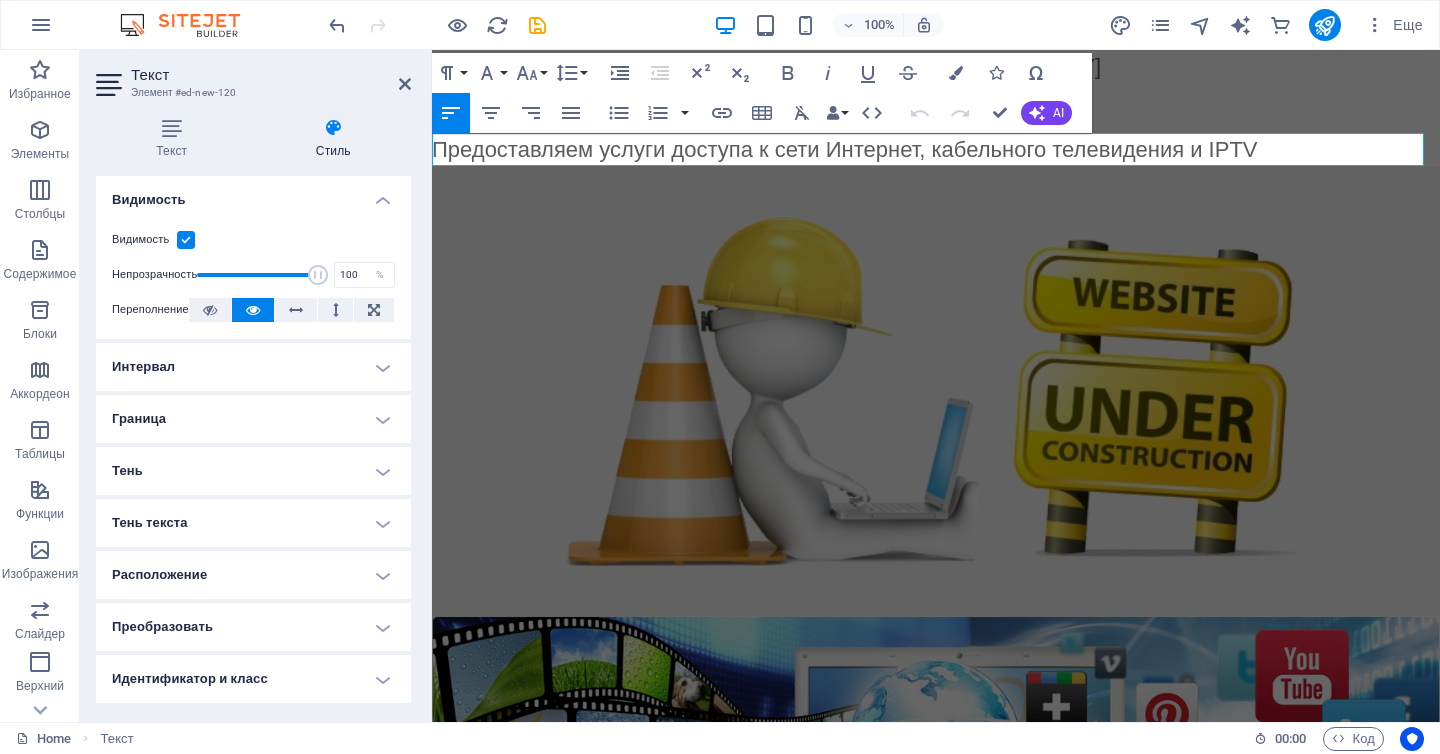click on "Предоставляем услуги доступа к сети Интернет, кабельного телевидения и IPTV" at bounding box center (936, 149) 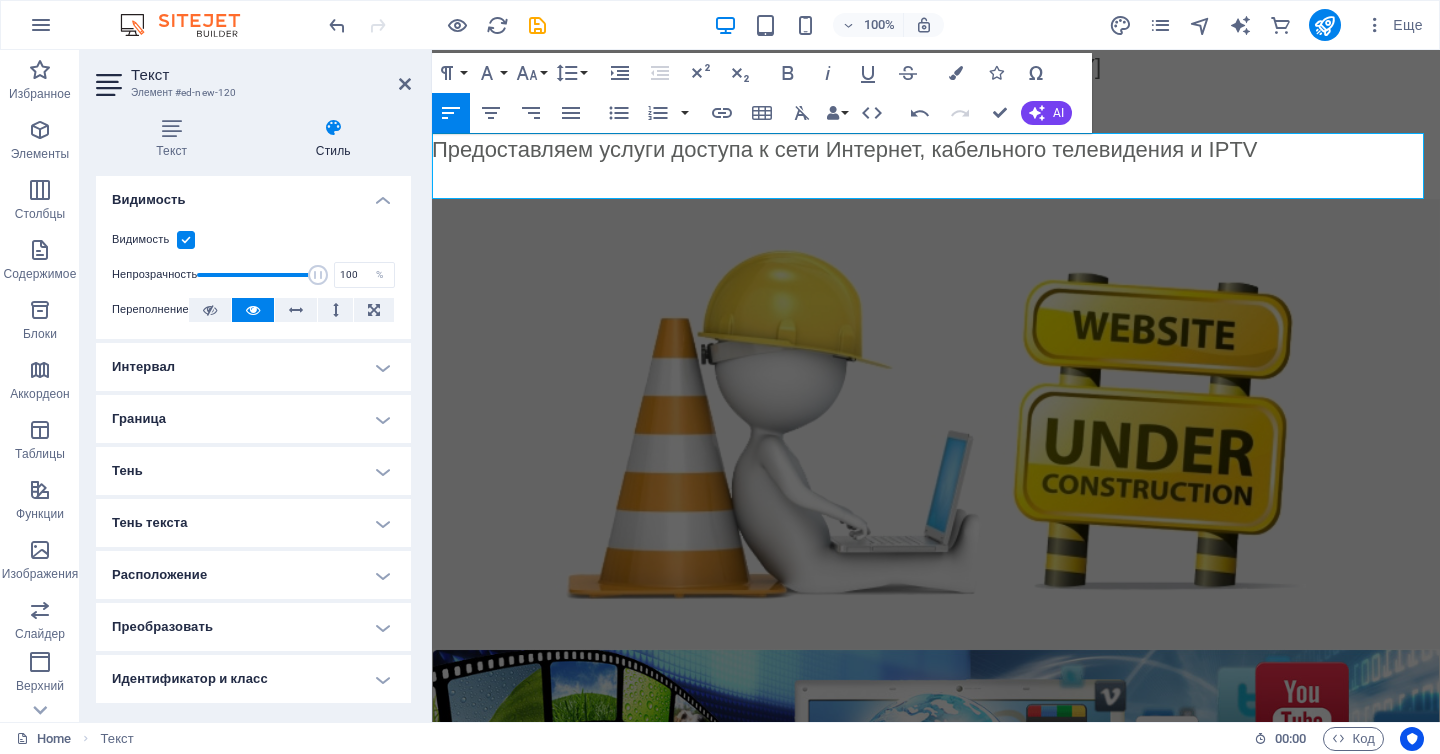 type 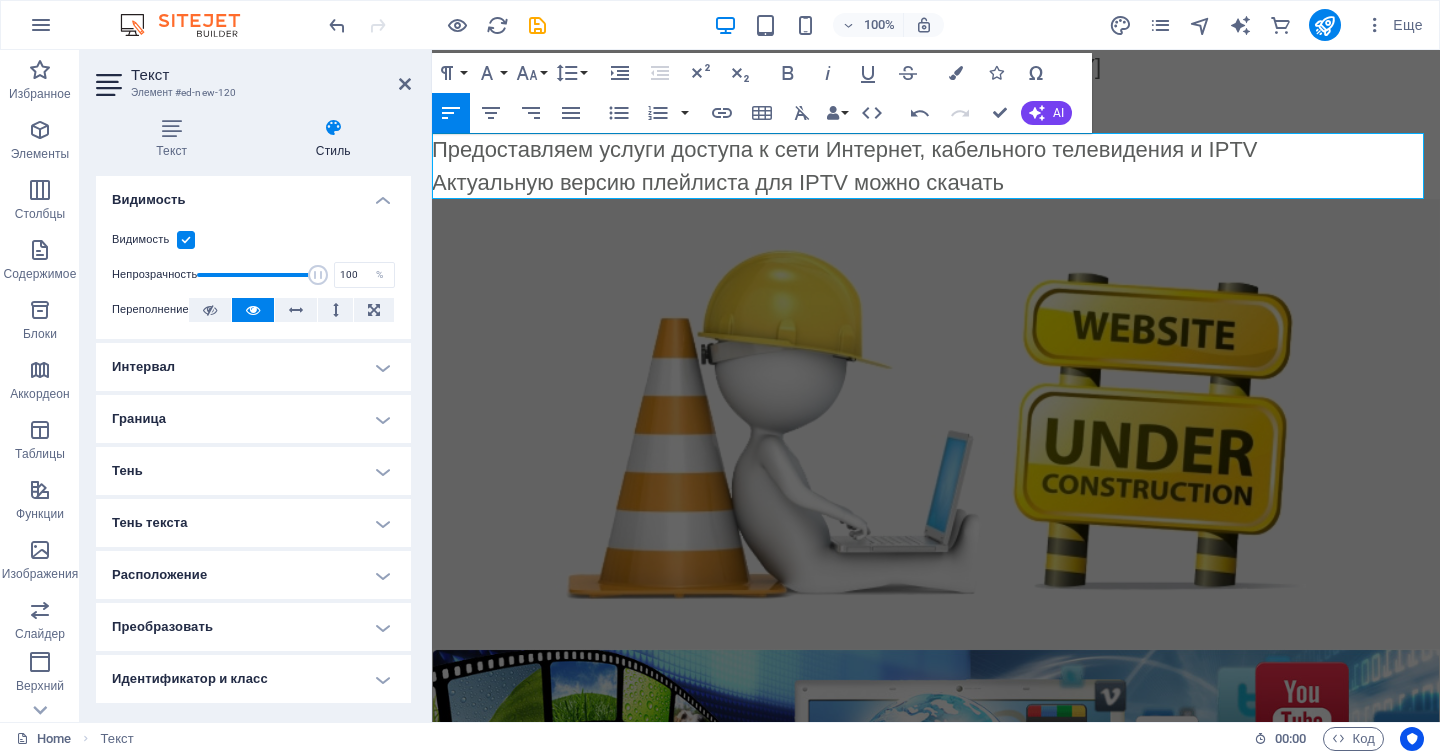click on "100% Еще" at bounding box center (720, 25) 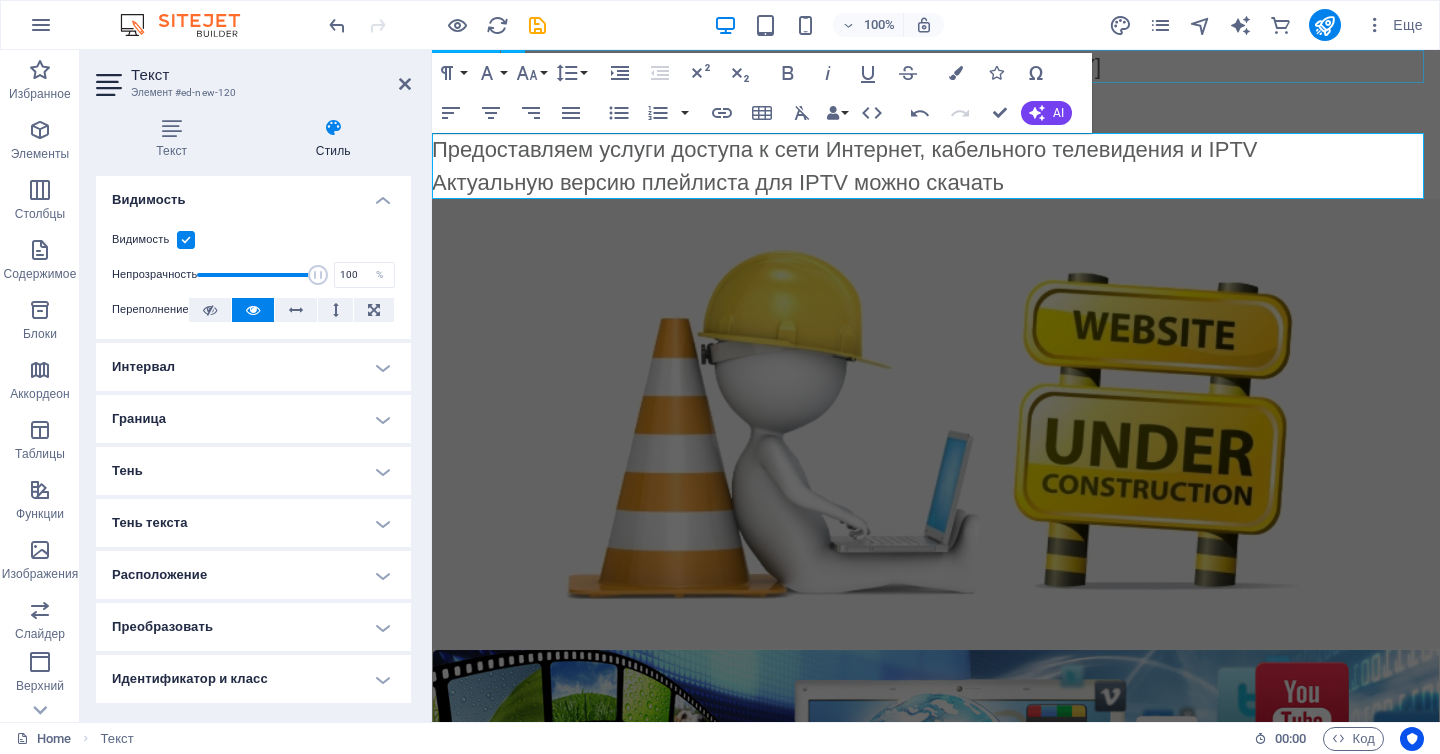 click on "[COMPANY] - [CITY] [COUNTRY]" at bounding box center (936, 66) 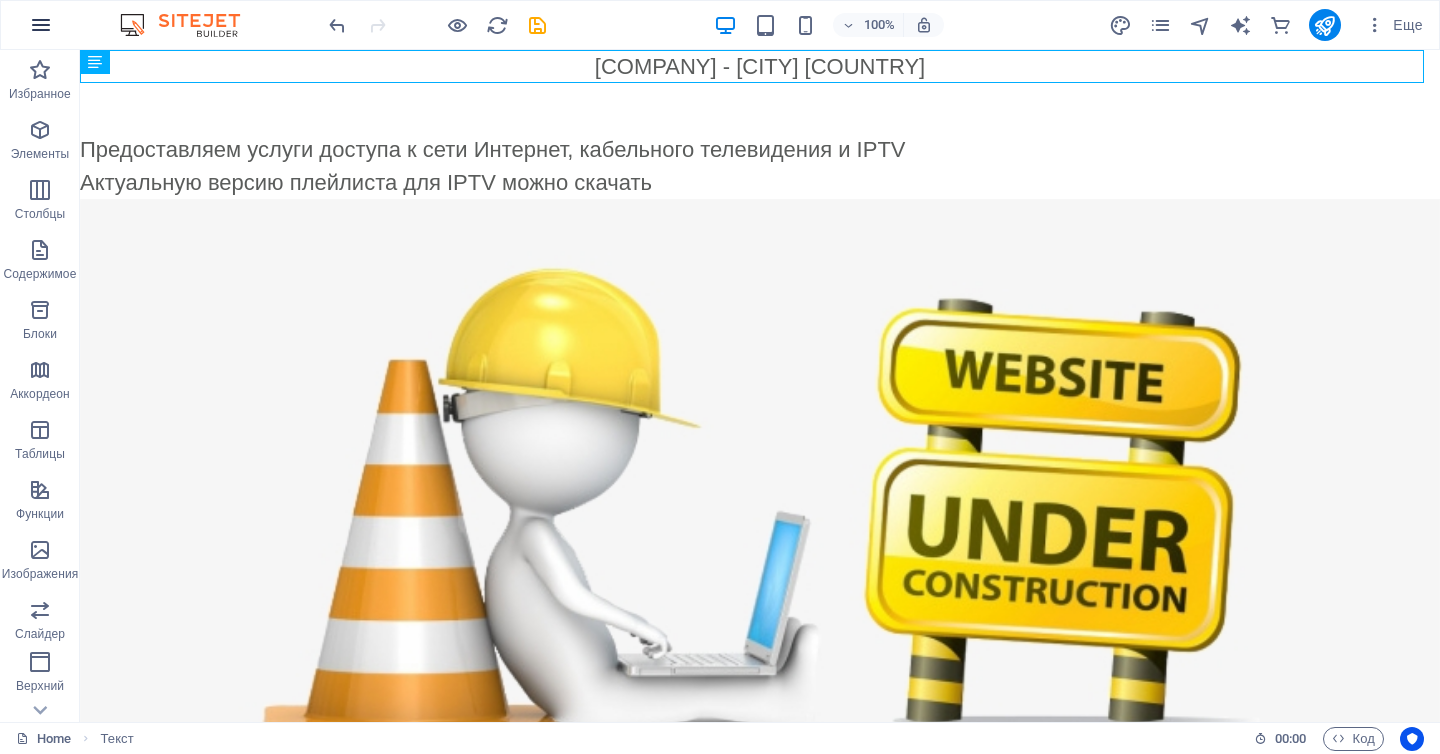 click at bounding box center (41, 25) 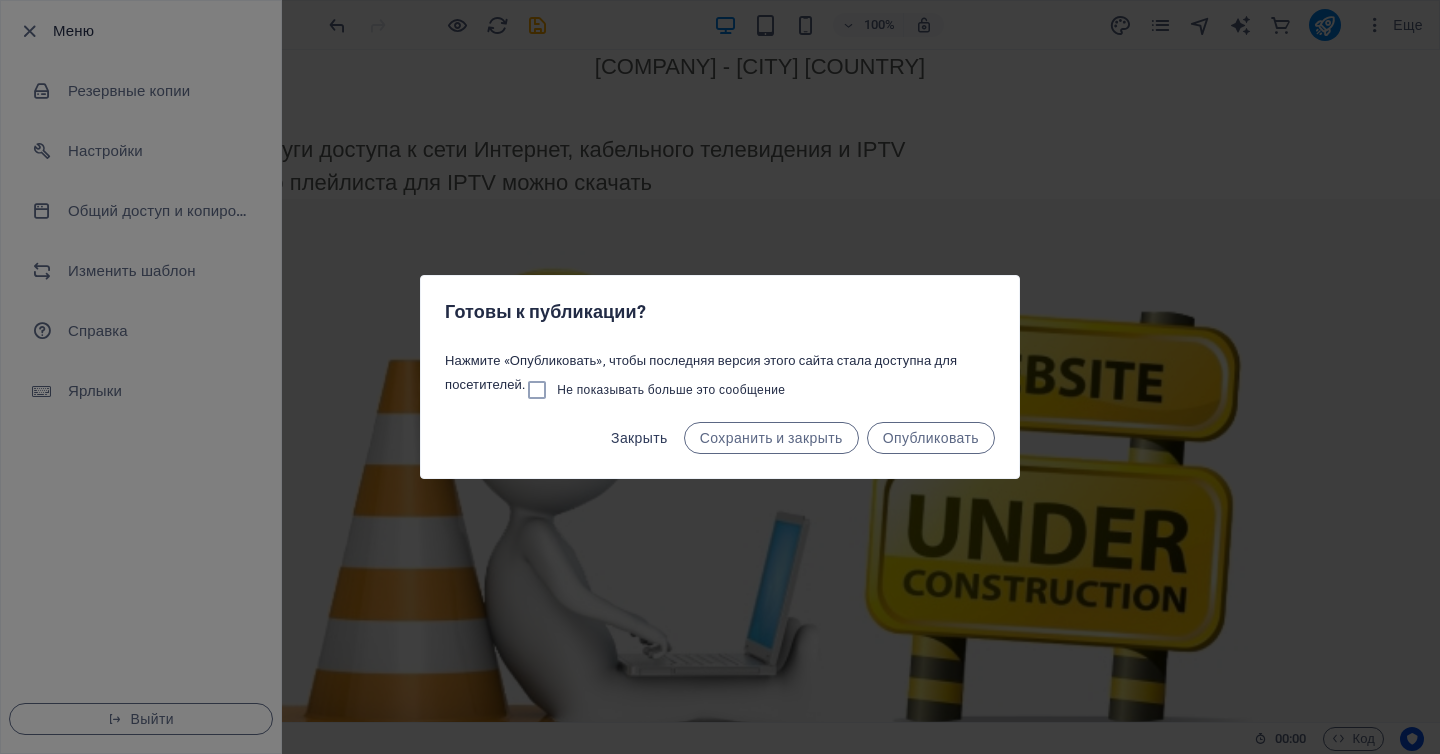 click on "Закрыть" at bounding box center [639, 438] 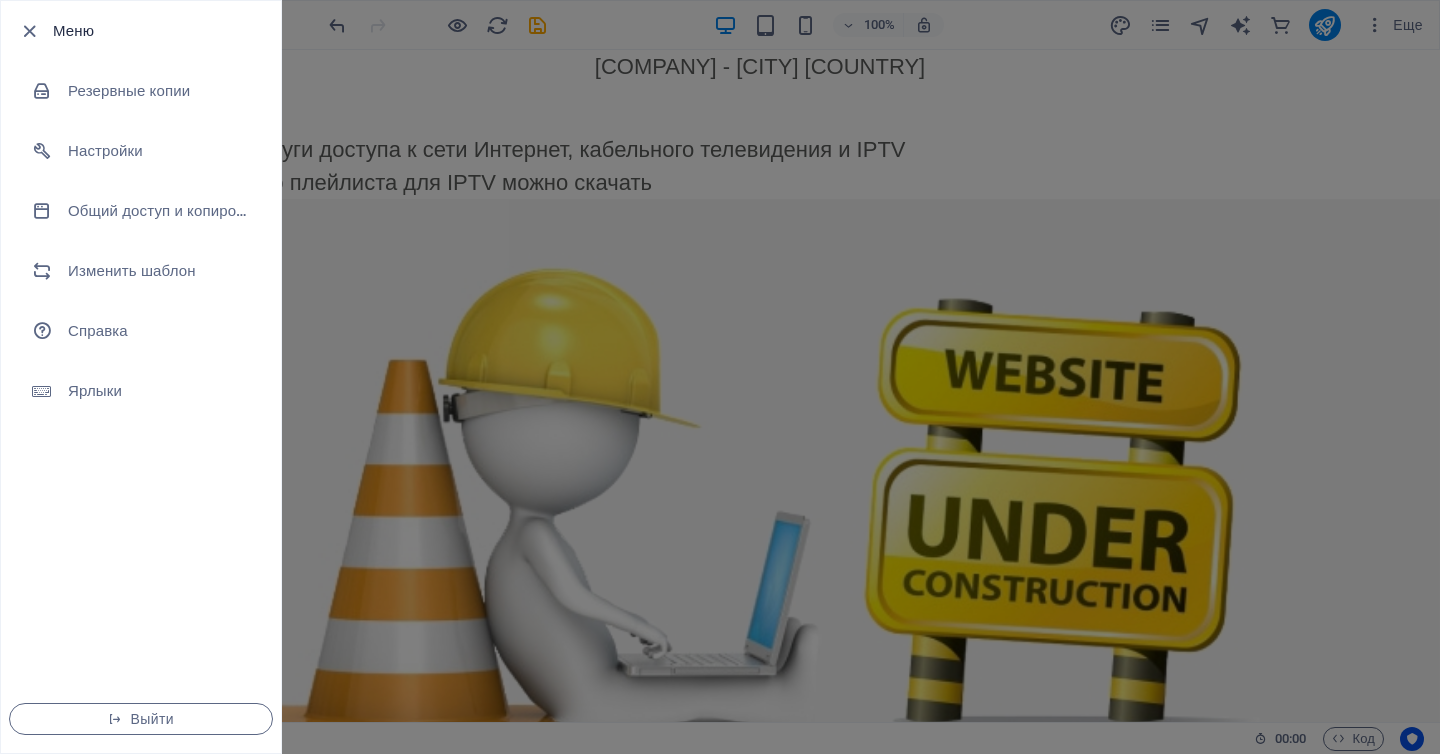 click at bounding box center (720, 377) 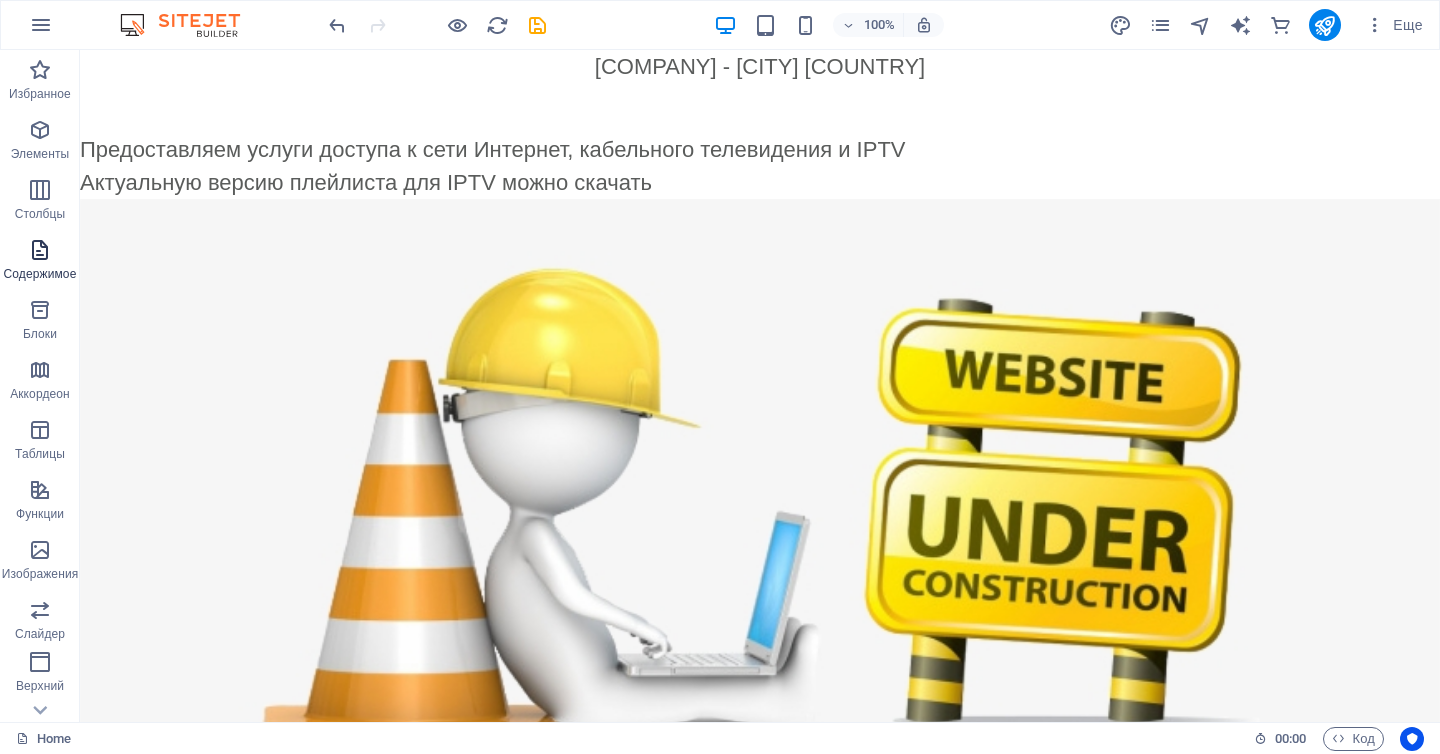 click at bounding box center [40, 250] 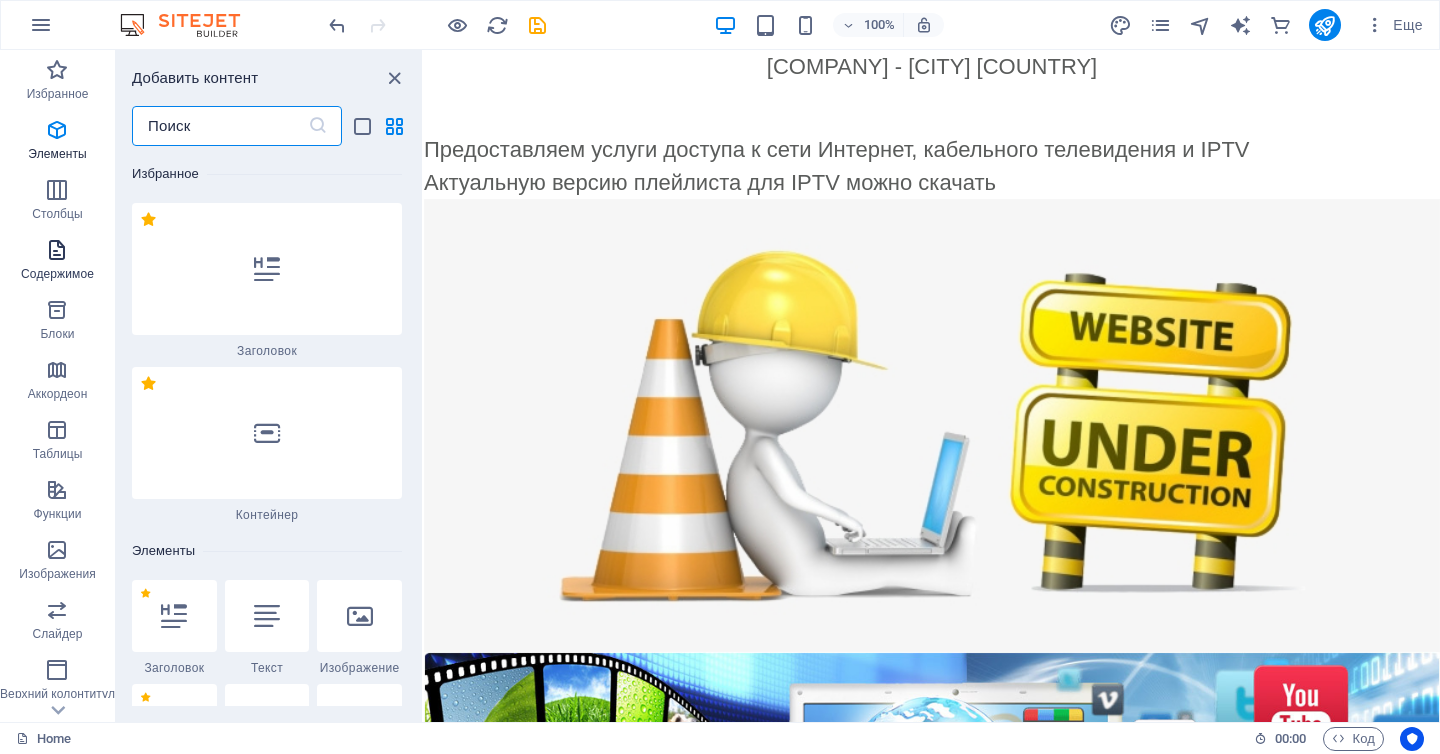scroll, scrollTop: 6734, scrollLeft: 0, axis: vertical 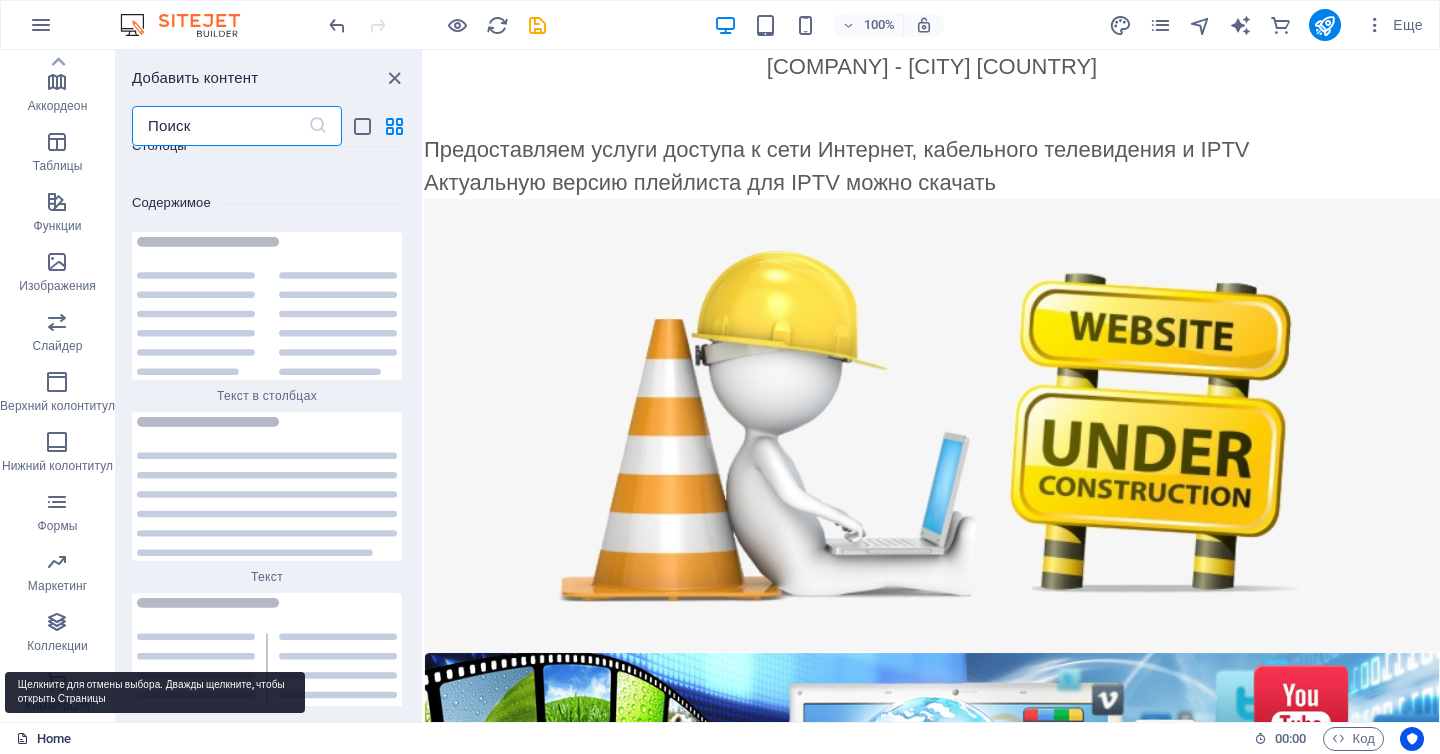 click on "Home" at bounding box center (43, 739) 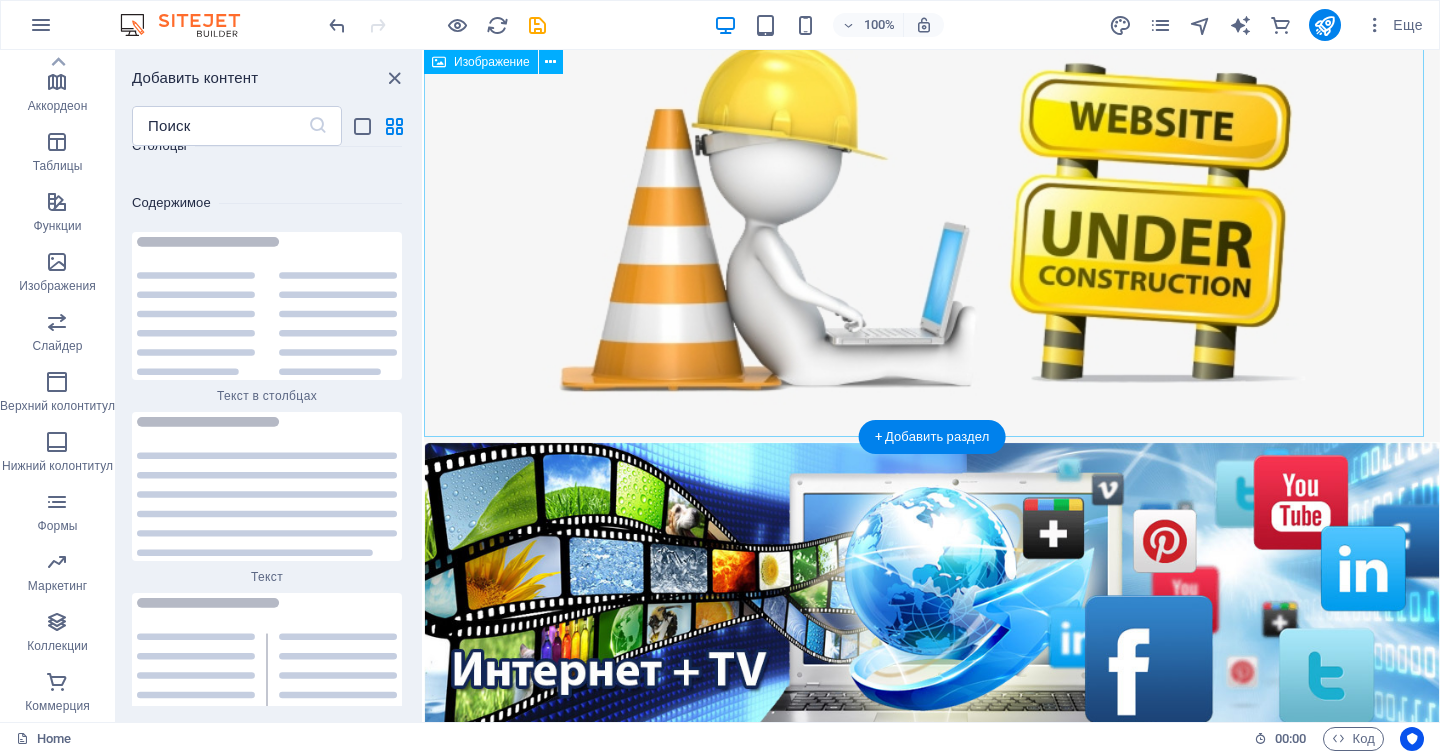 scroll, scrollTop: 0, scrollLeft: 0, axis: both 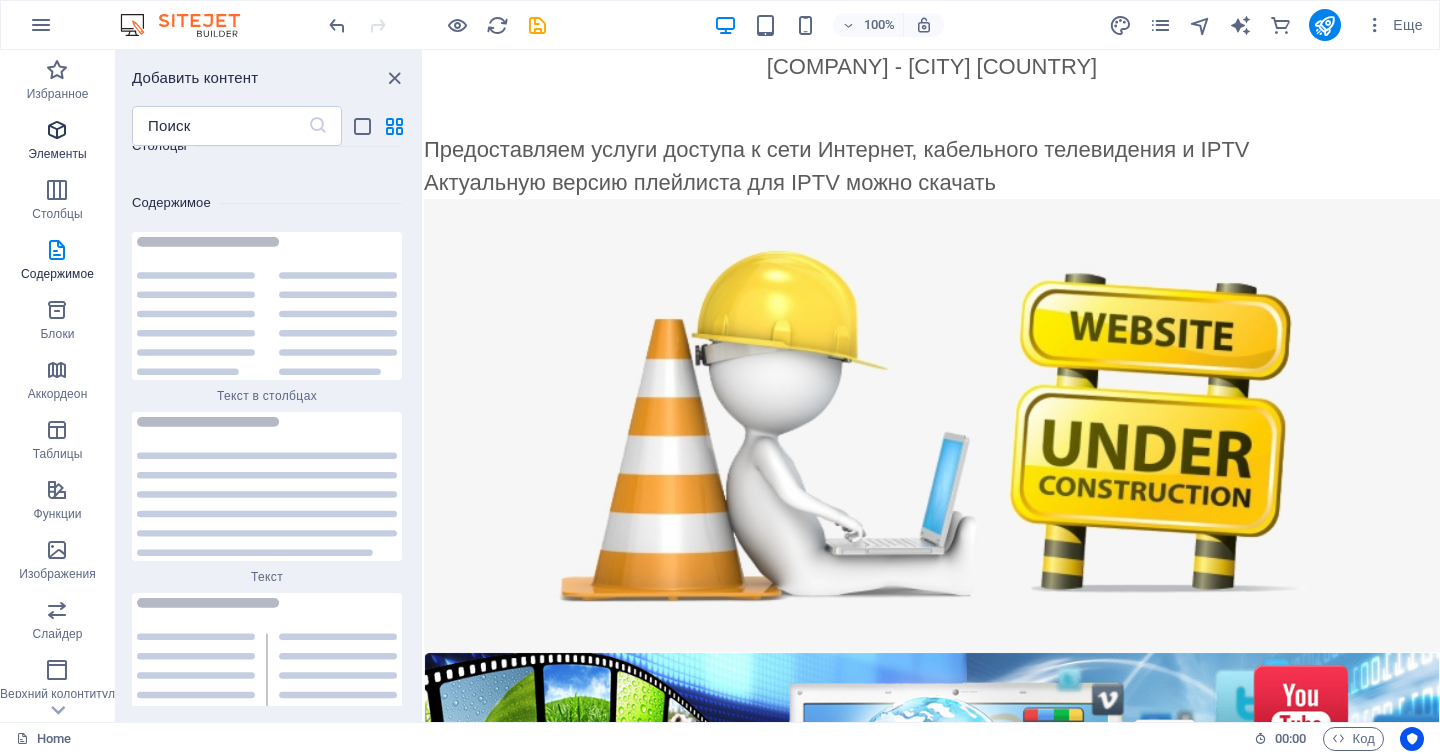 click at bounding box center [57, 130] 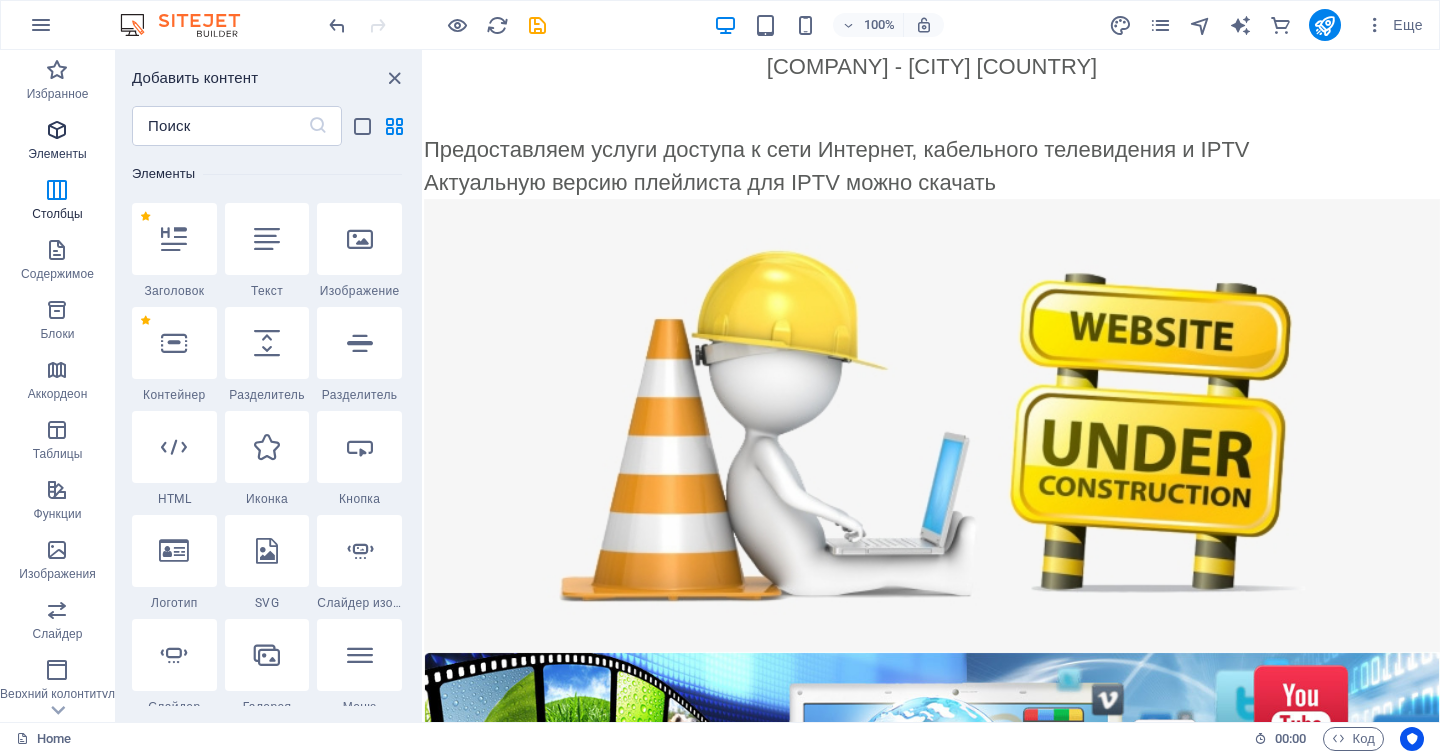 scroll, scrollTop: 377, scrollLeft: 0, axis: vertical 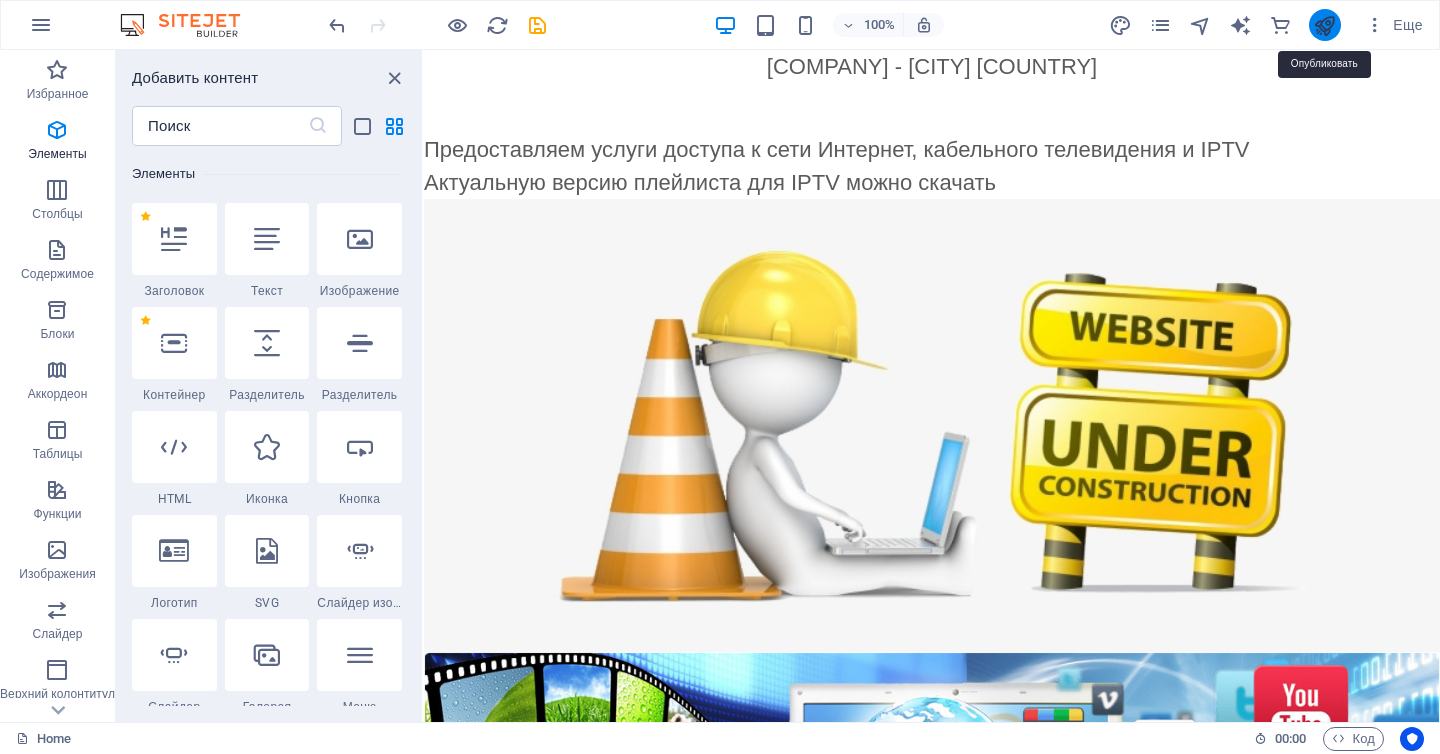 click at bounding box center [1324, 25] 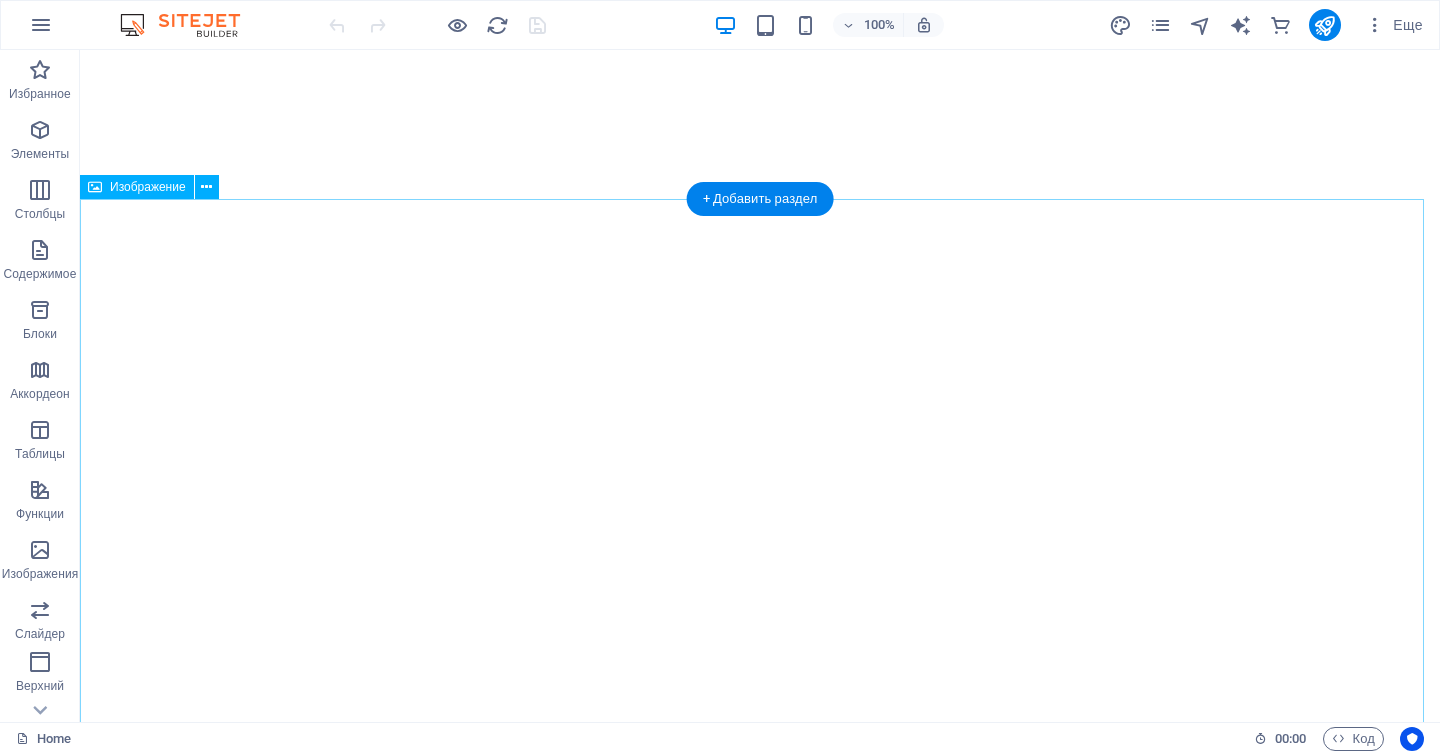scroll, scrollTop: 0, scrollLeft: 0, axis: both 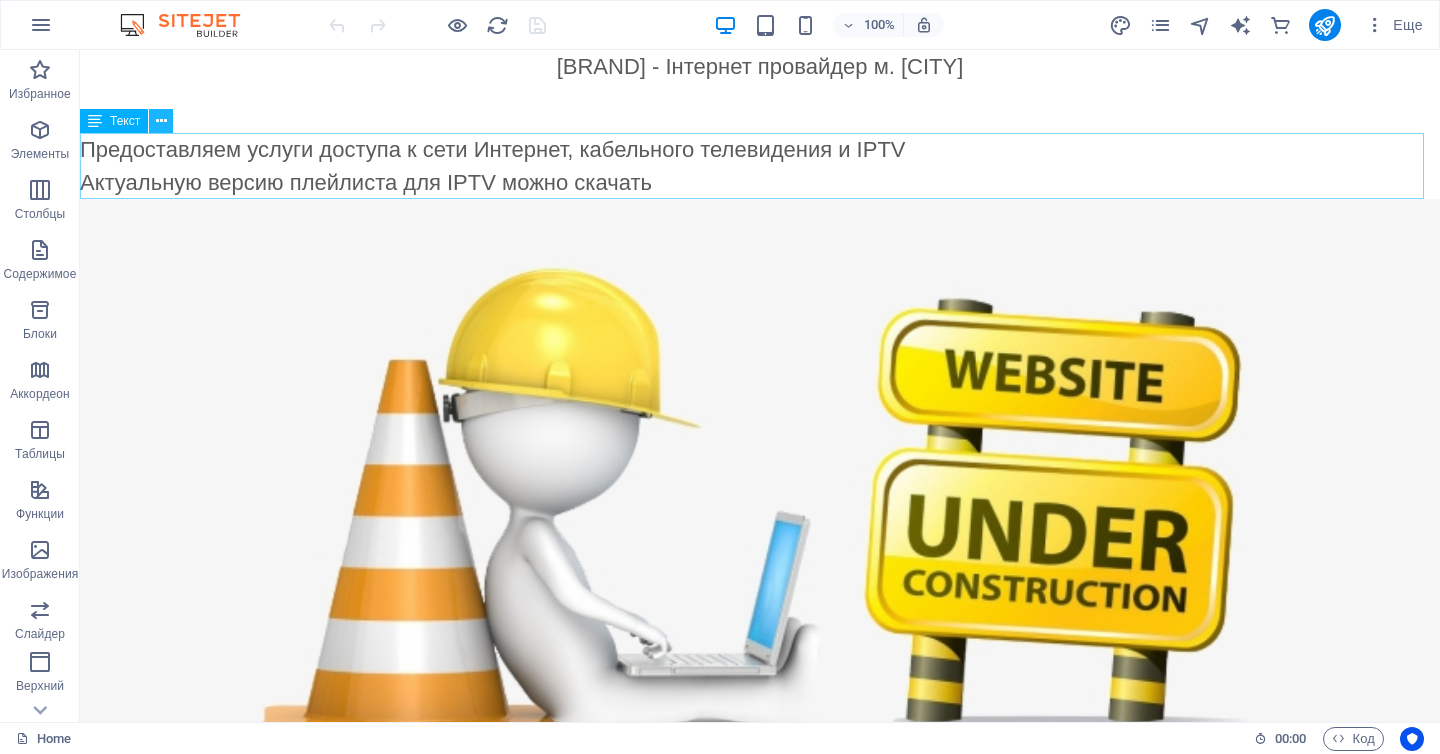click at bounding box center [161, 121] 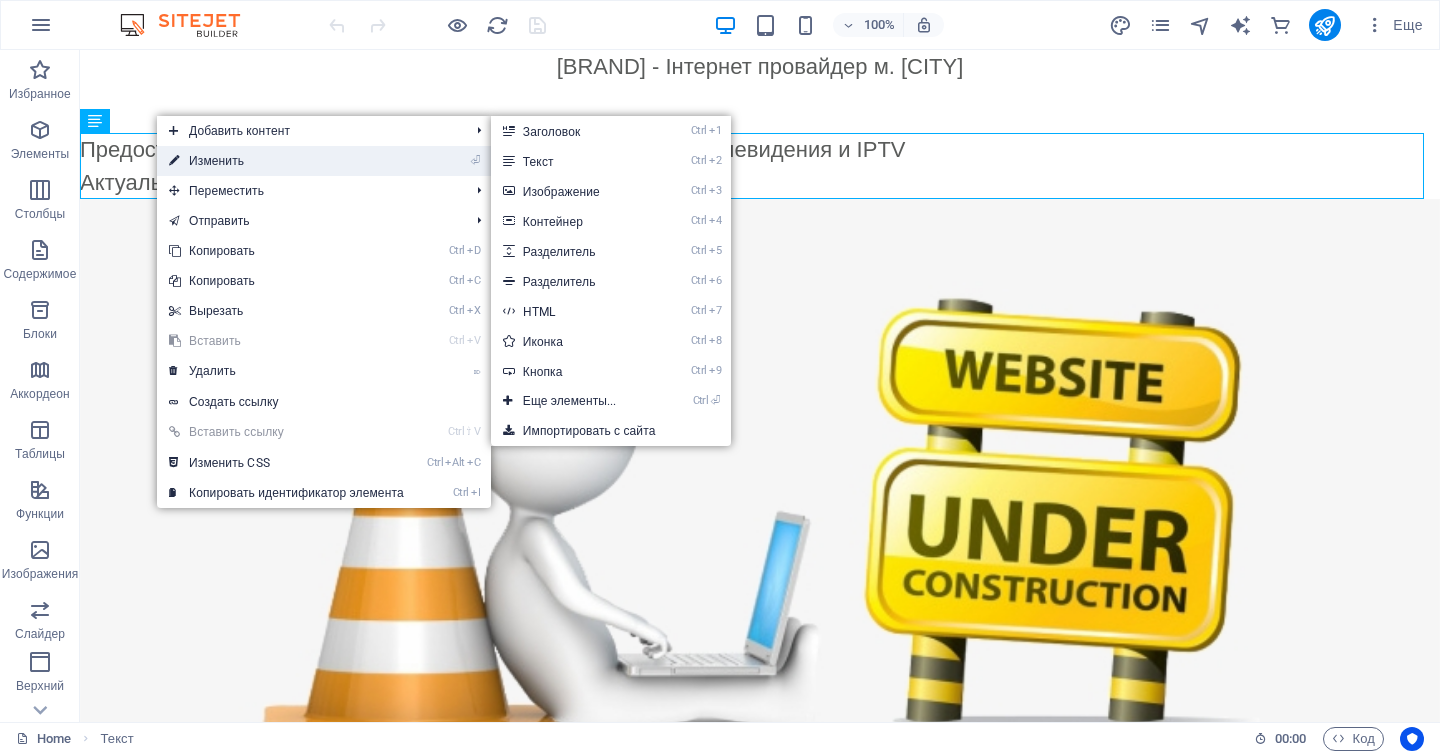 click on "⏎  Изменить" at bounding box center (286, 161) 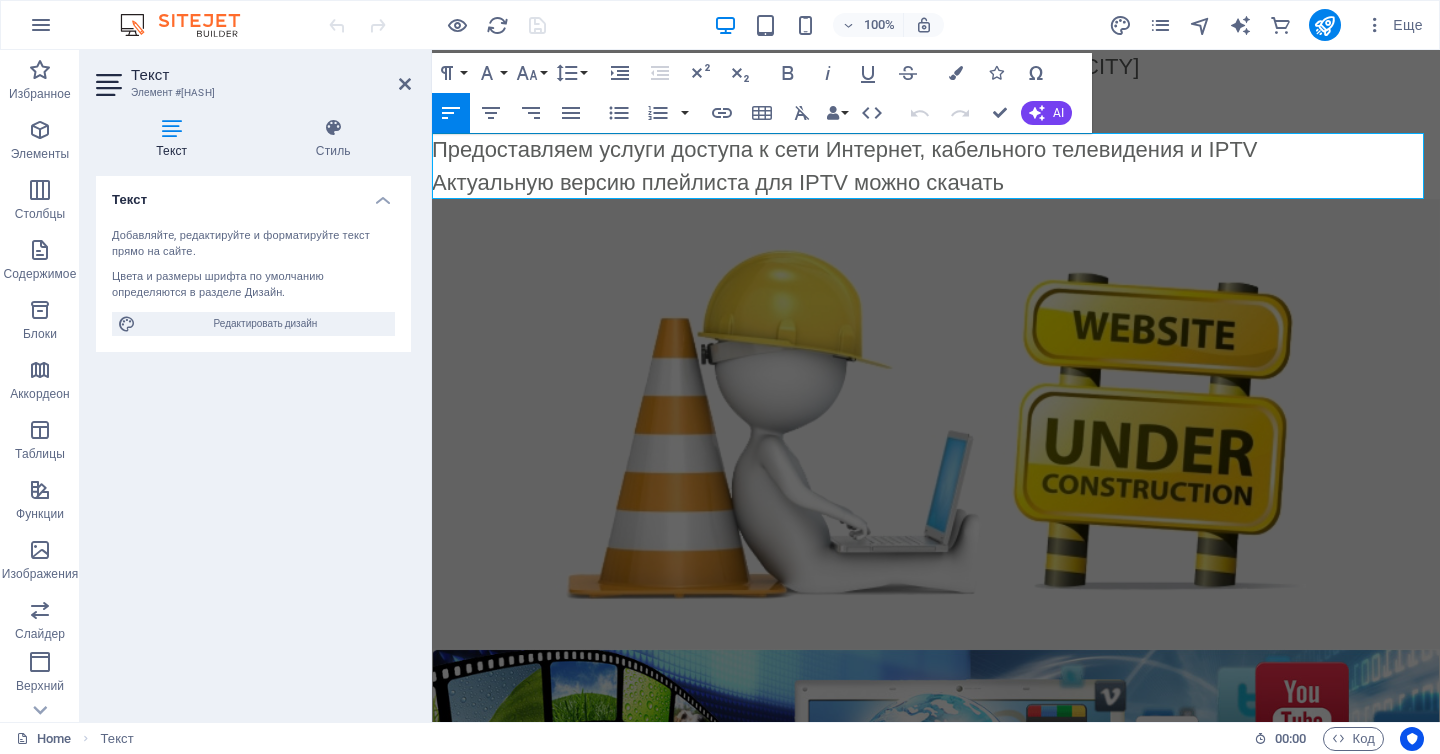 click on "Актуальную версию плейлиста для IPTV можно скачать" at bounding box center (936, 182) 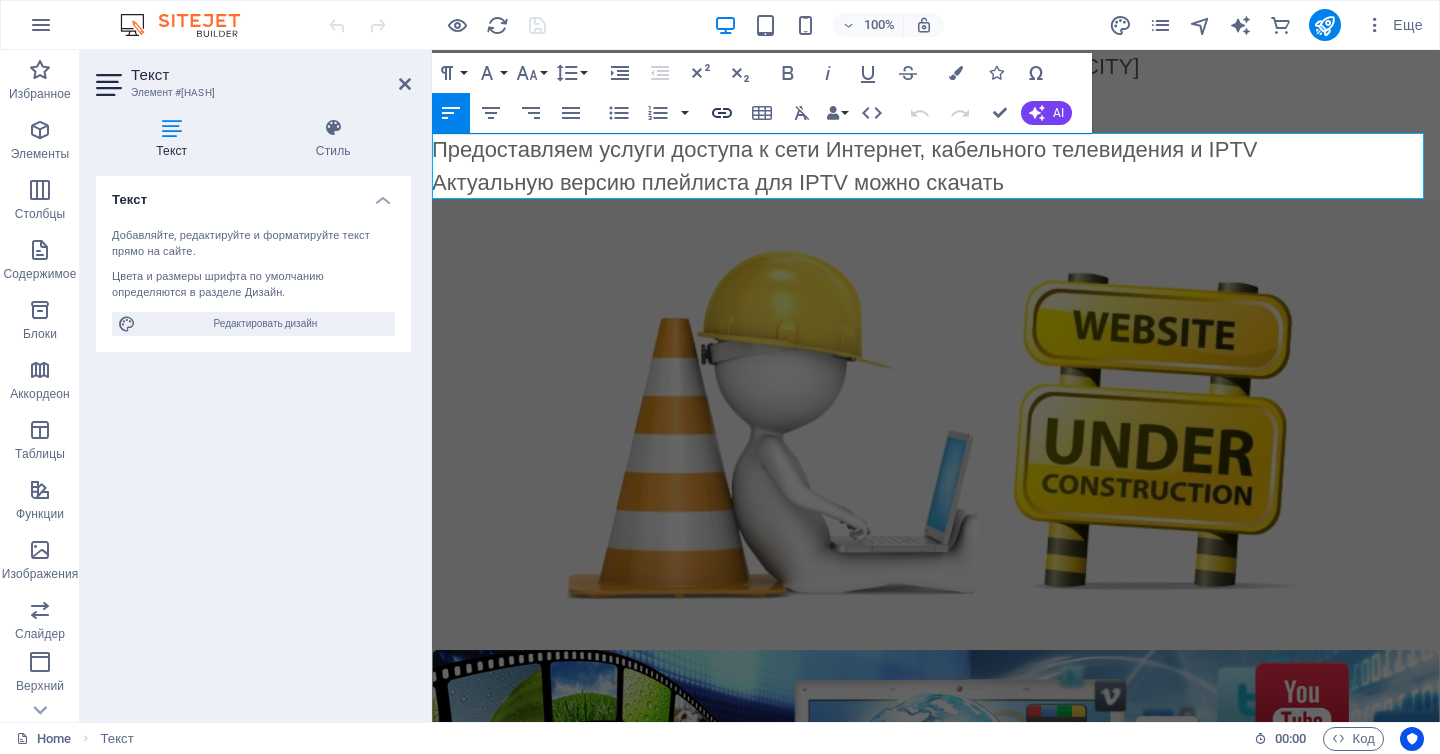 click 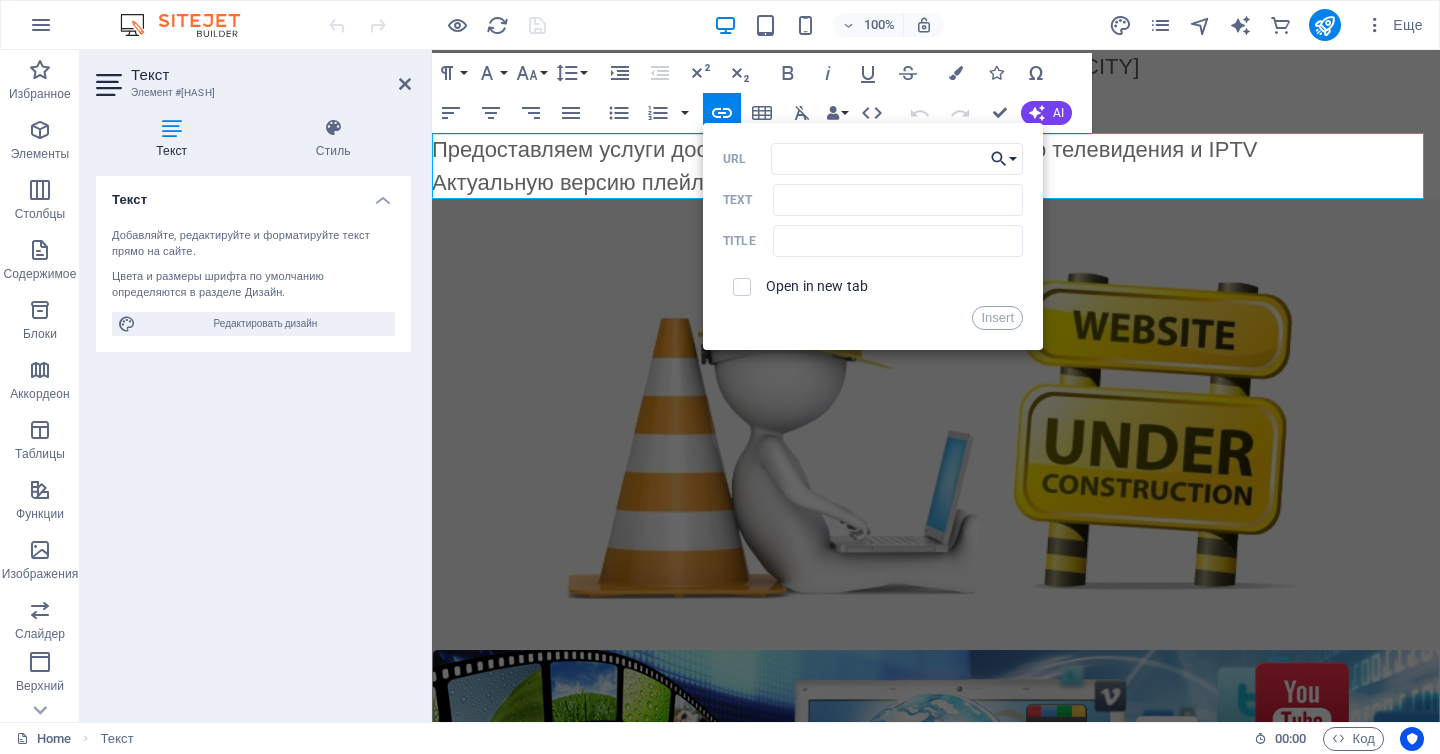 click 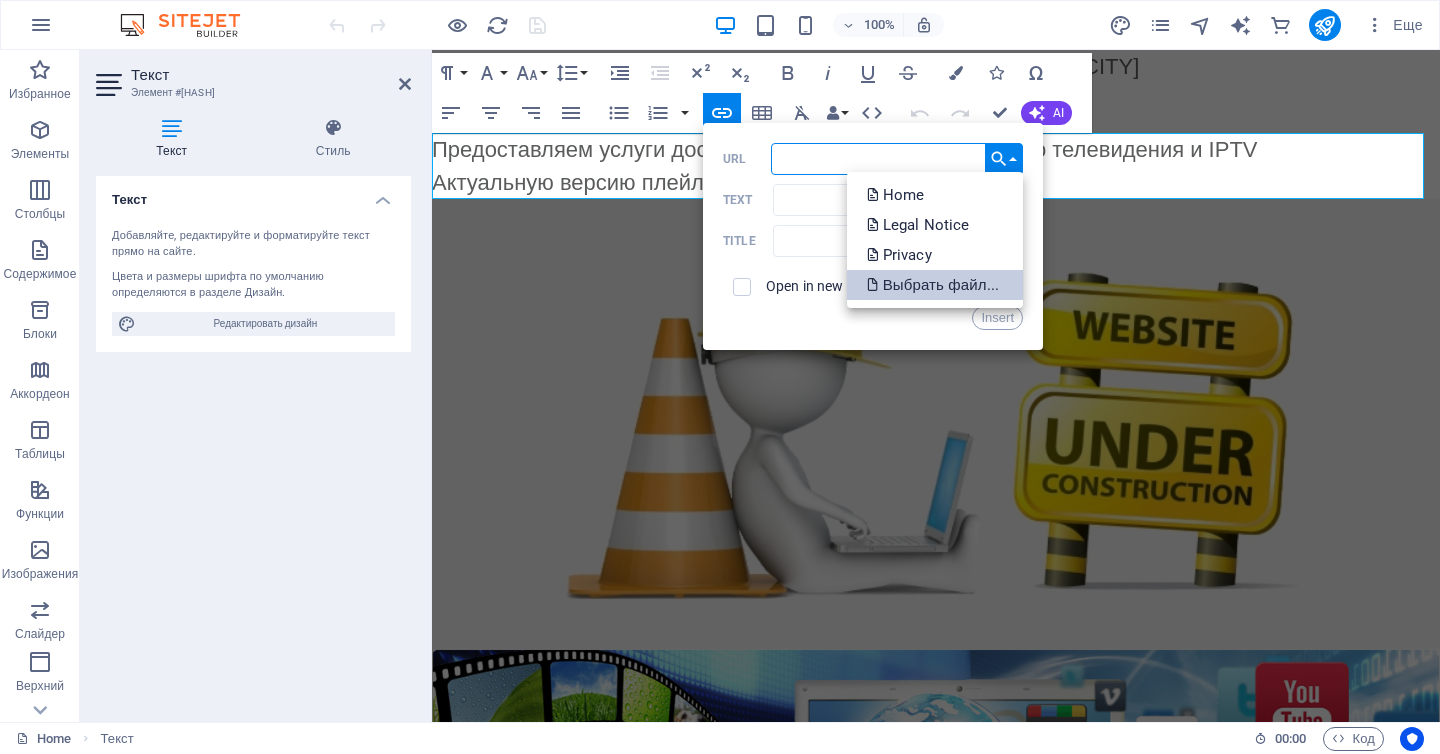 click on "Выбрать файл..." at bounding box center [935, 285] 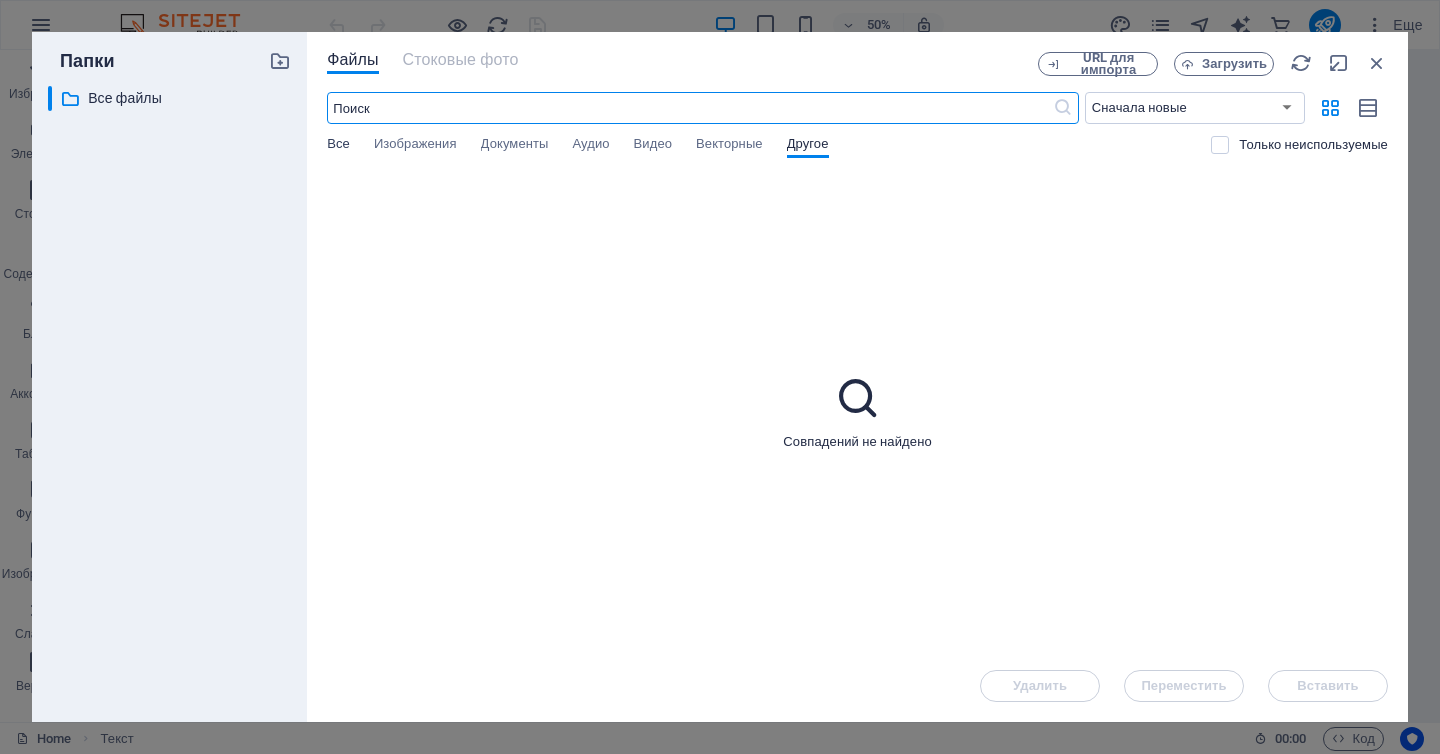 click on "Все" at bounding box center (338, 146) 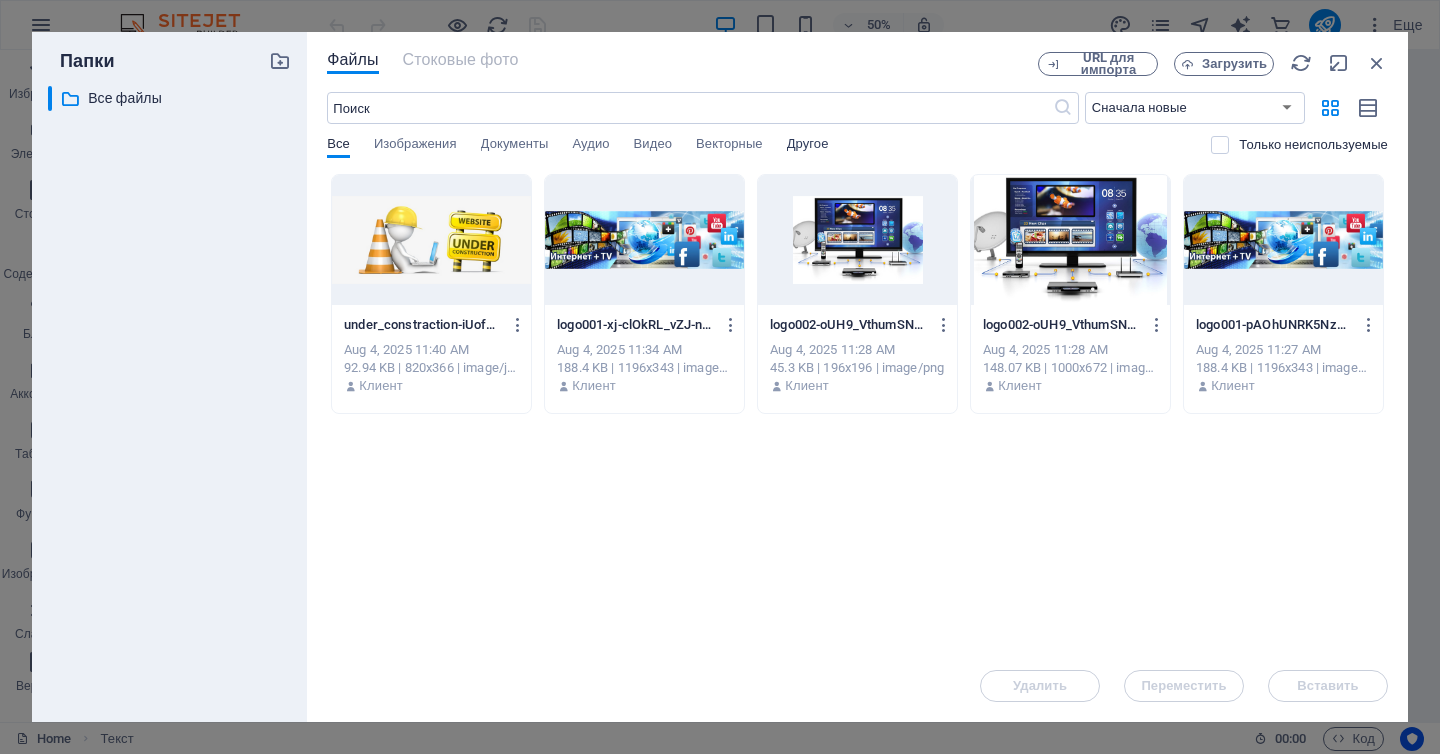 click on "Другое" at bounding box center [808, 146] 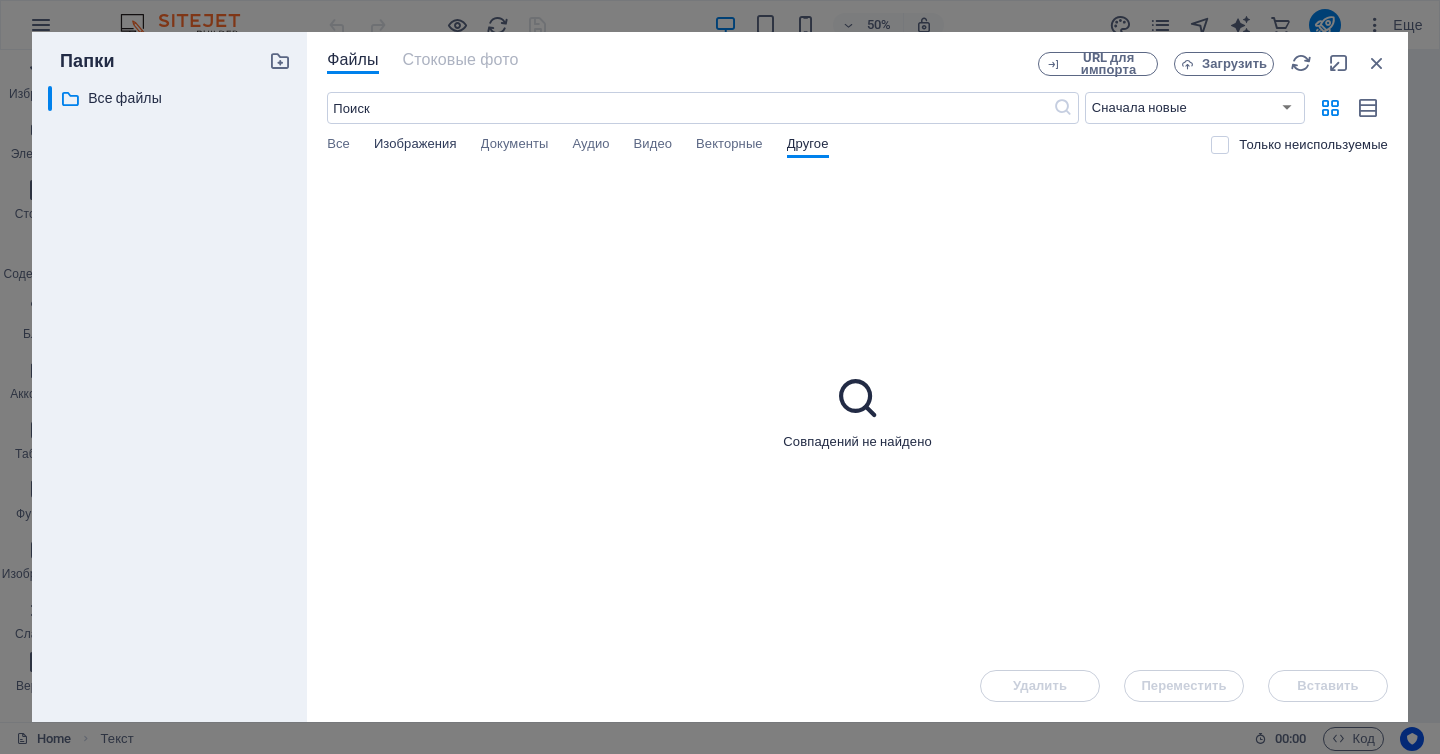 click on "Изображения" at bounding box center [415, 146] 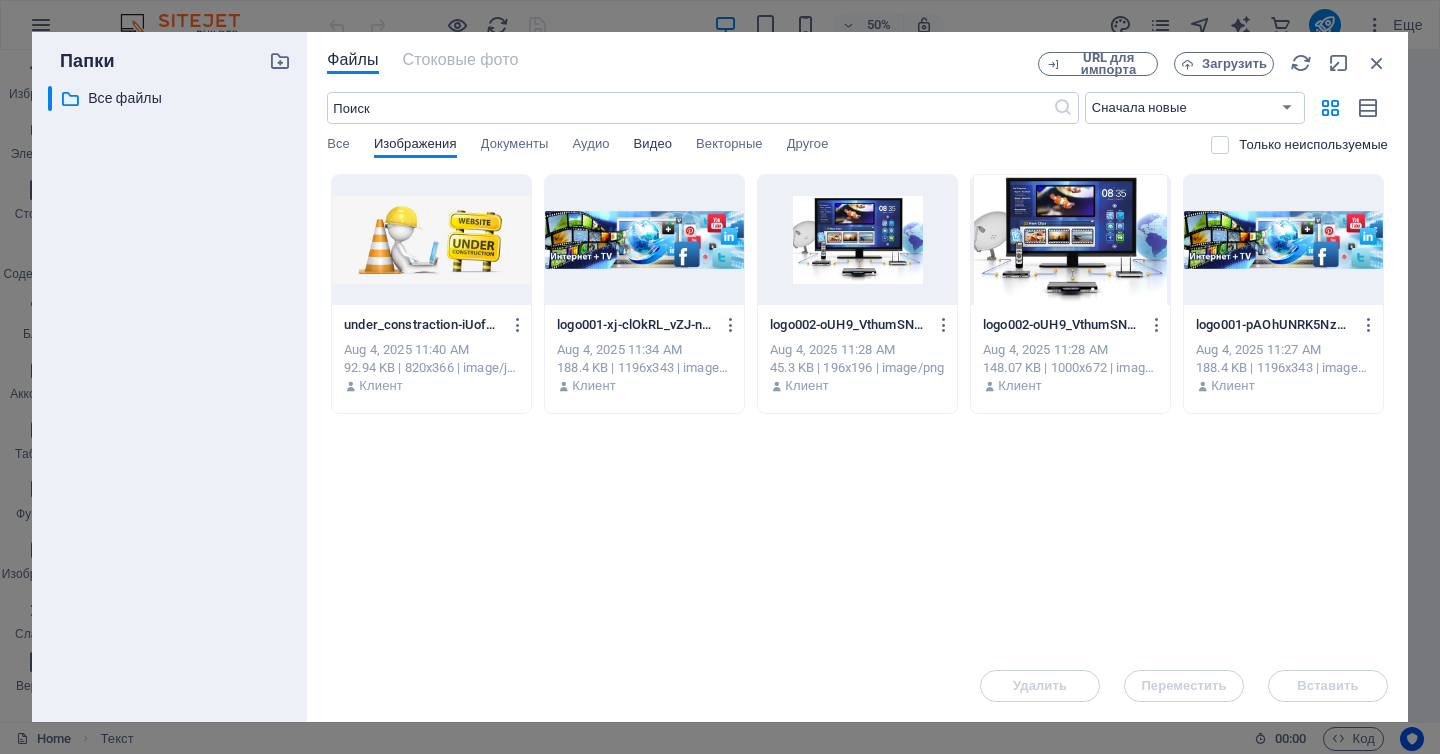 click on "Видео" at bounding box center (653, 146) 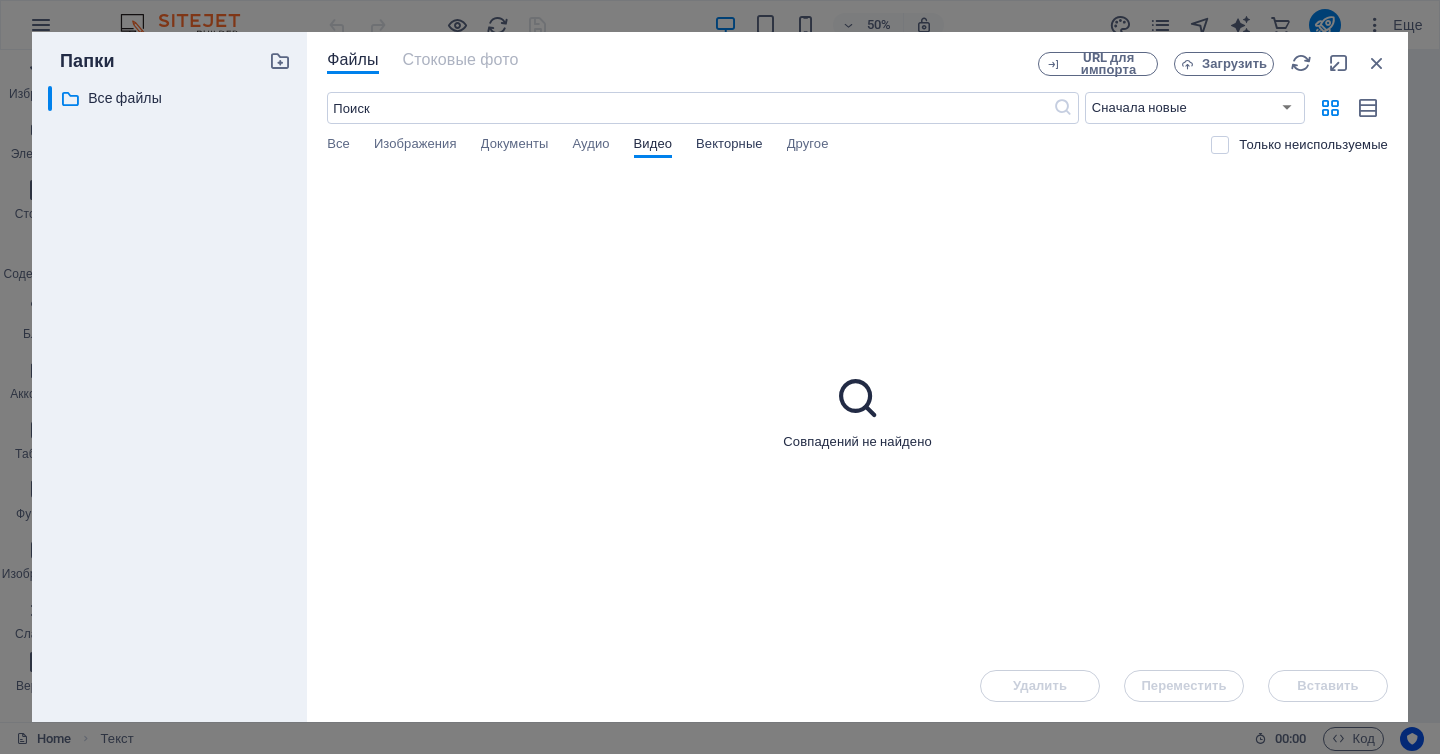 click on "Векторные" at bounding box center (729, 146) 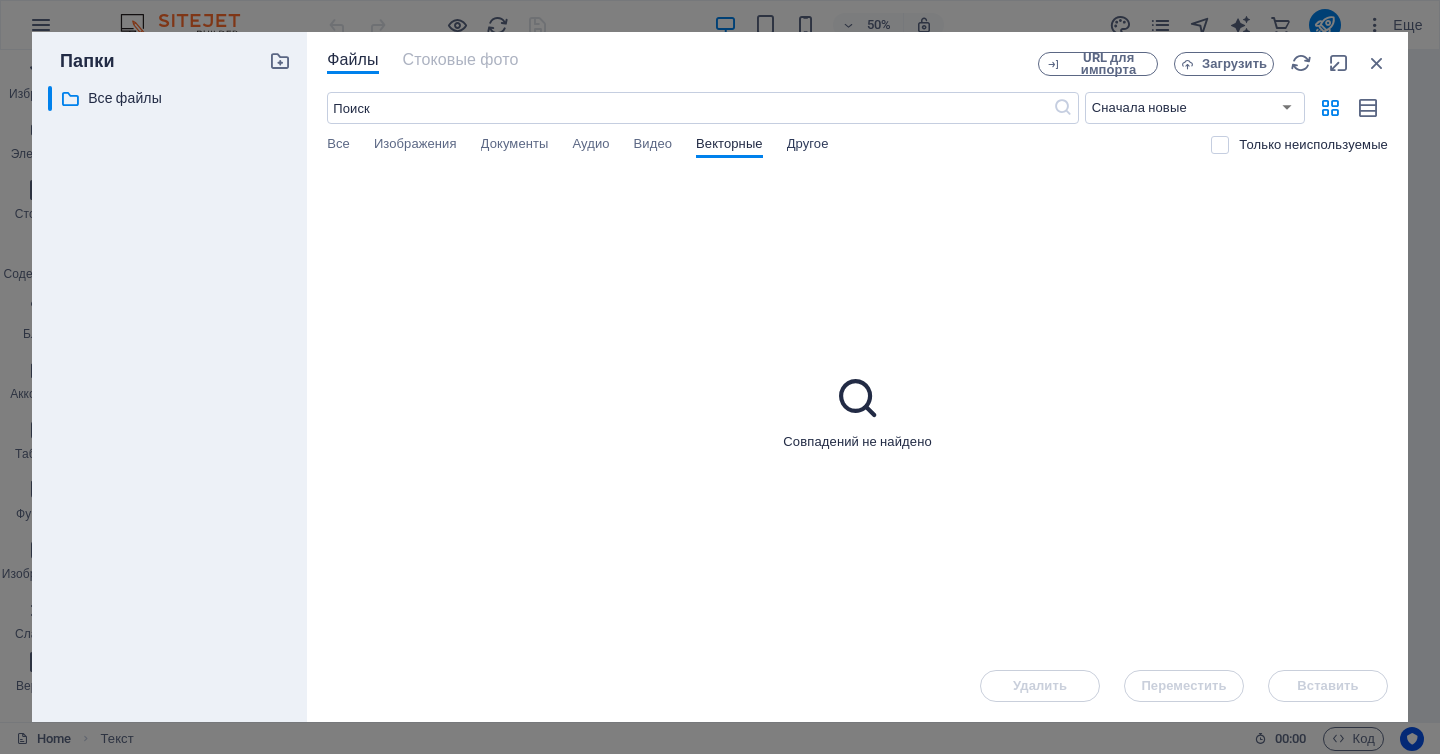 click on "Другое" at bounding box center [808, 146] 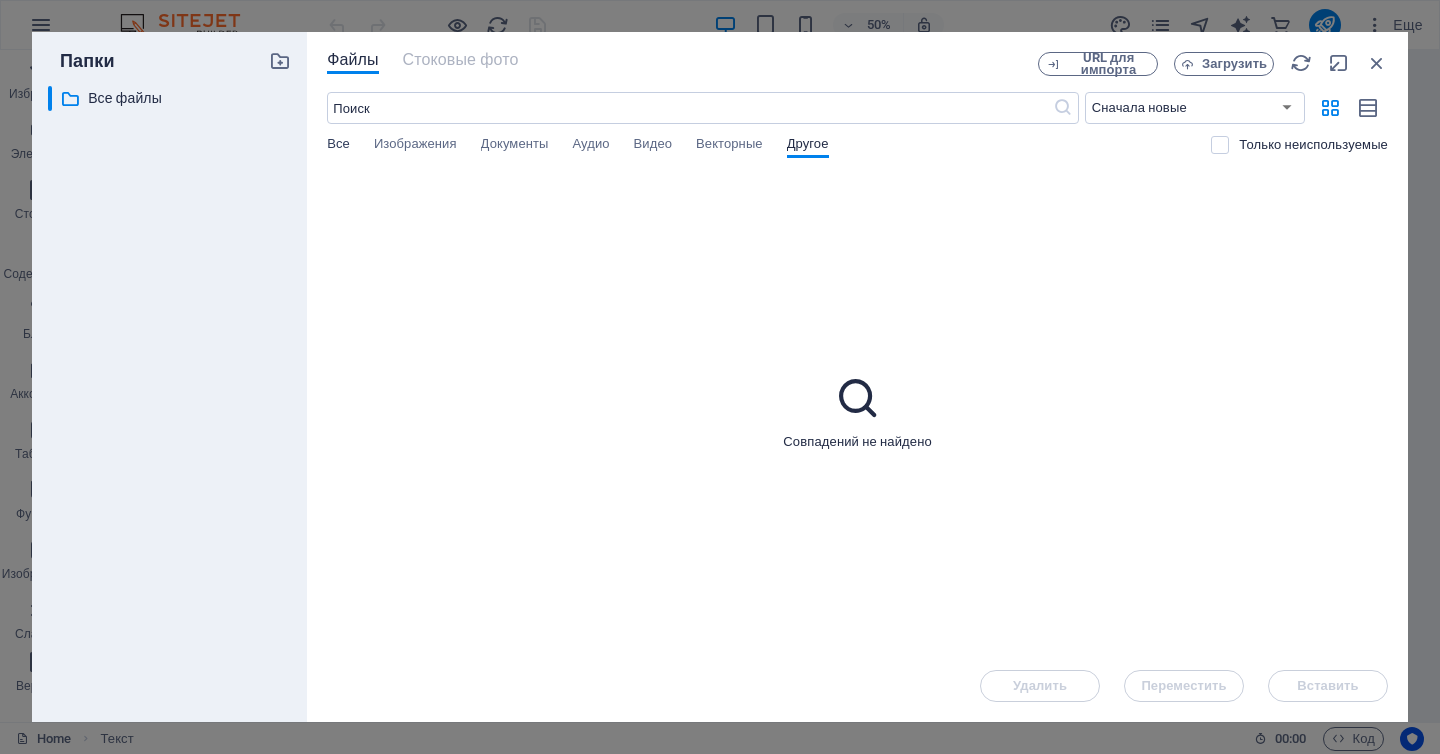 click on "Все" at bounding box center [338, 146] 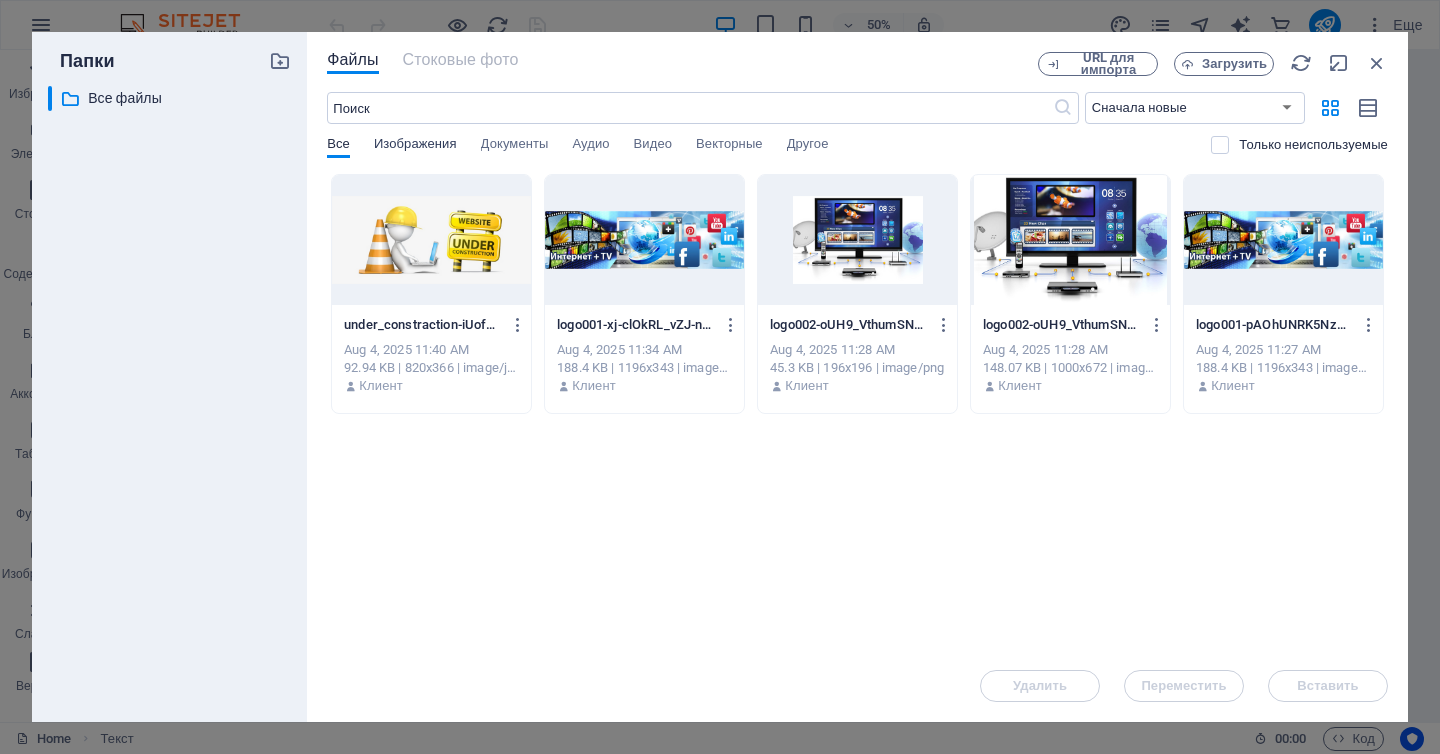 click on "Изображения" at bounding box center (415, 146) 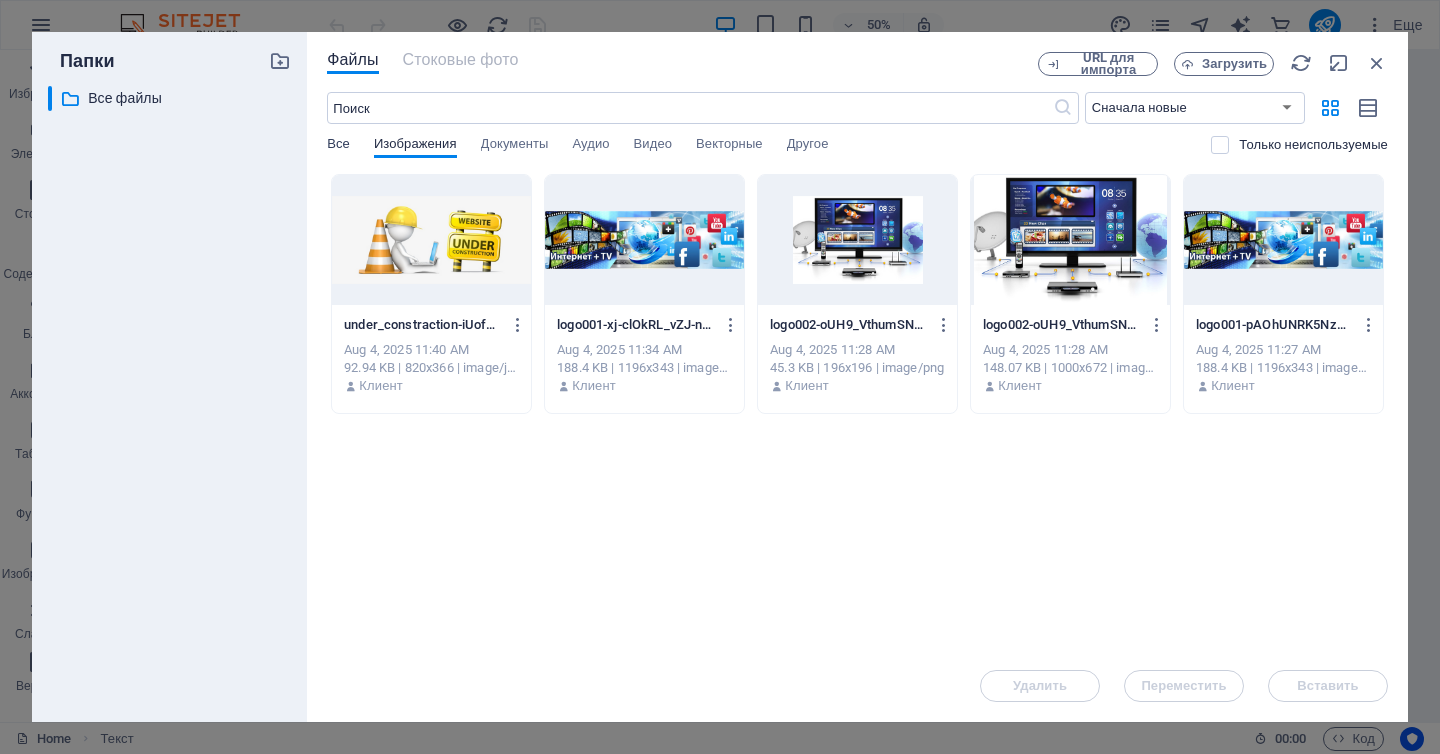 click on "Все" at bounding box center [338, 146] 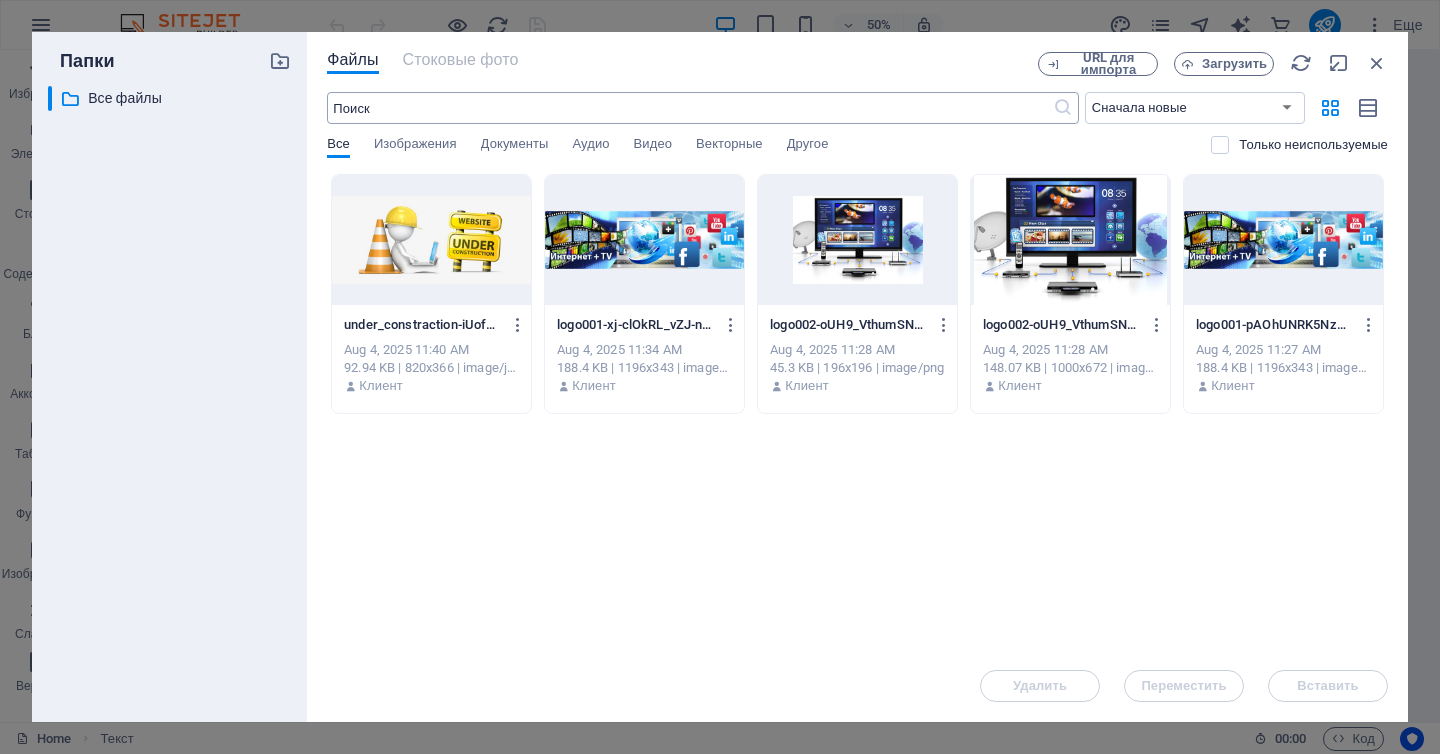 click on "​" at bounding box center (703, 108) 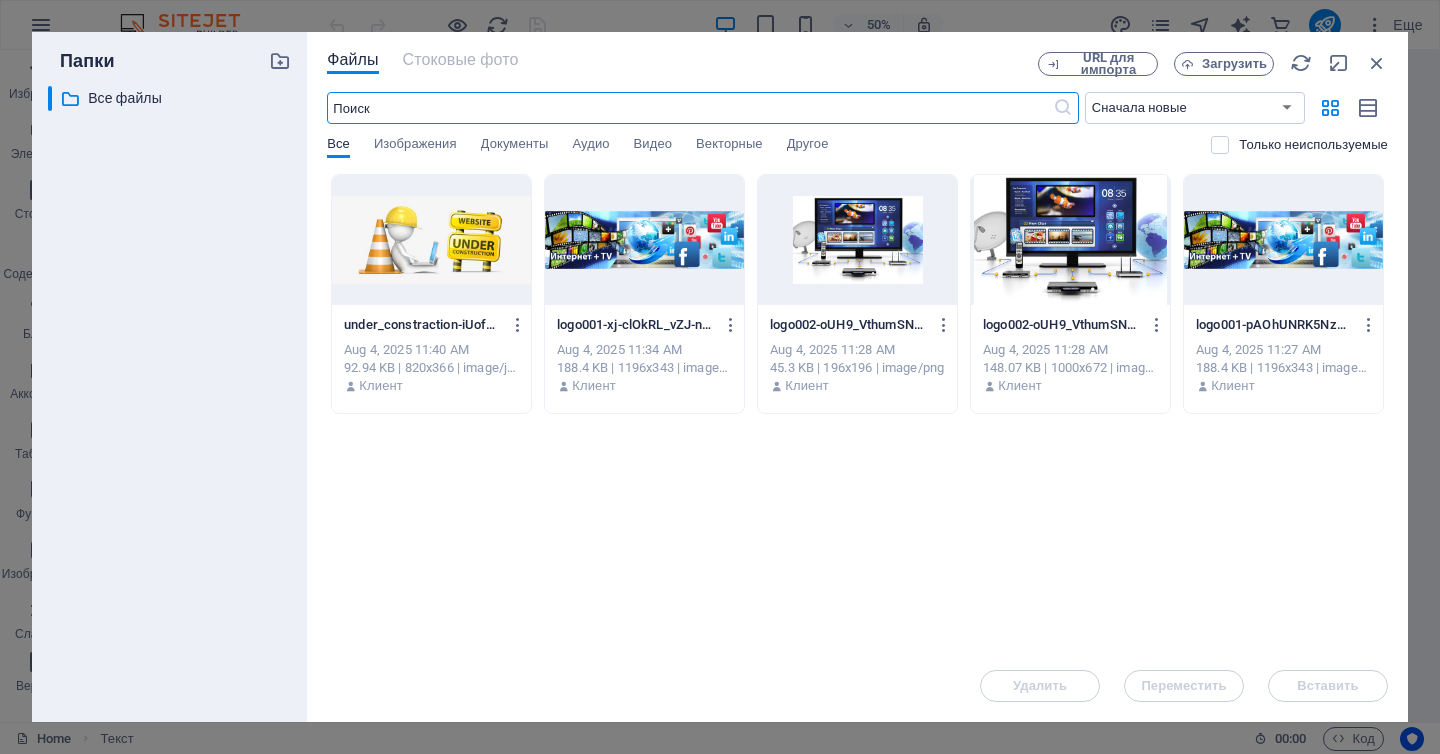 click at bounding box center (1063, 108) 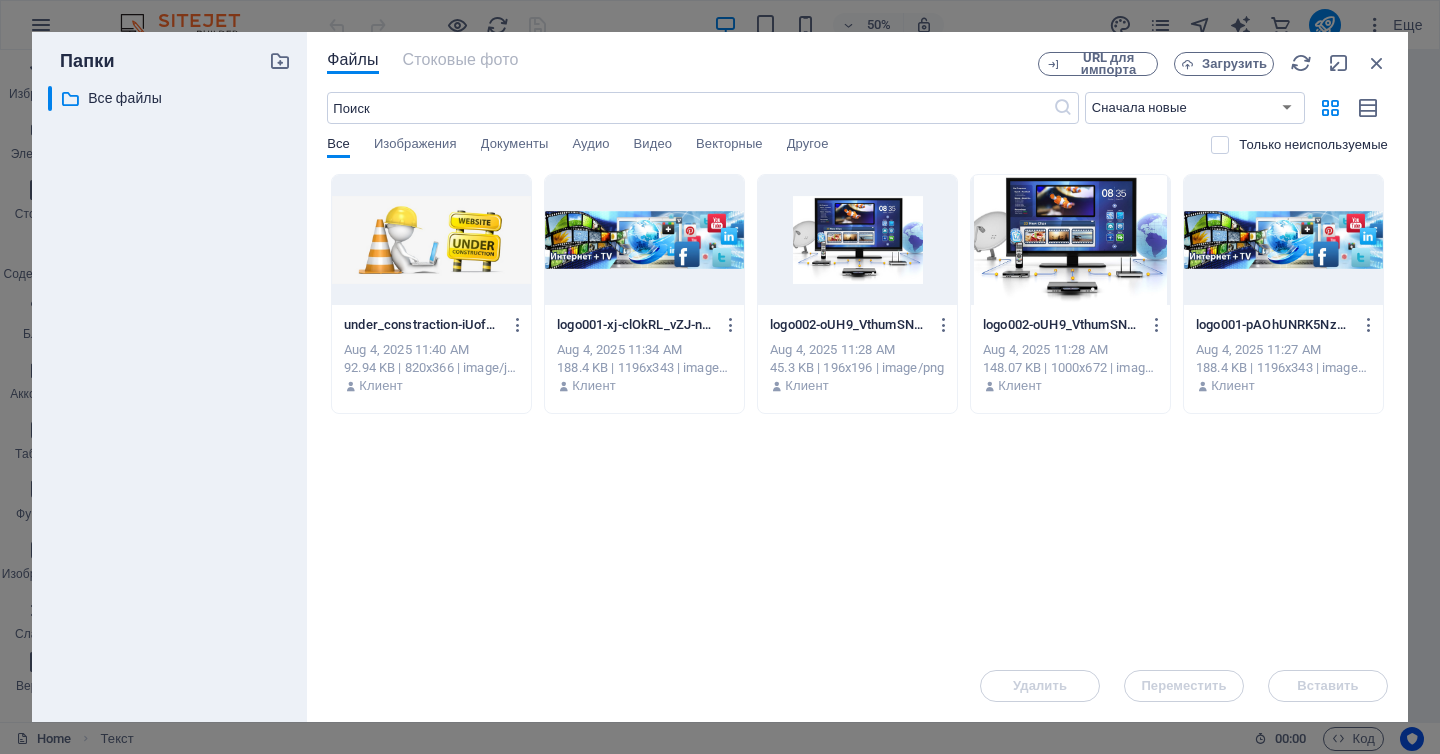 click on "Удалить Переместить Вставить" at bounding box center [857, 676] 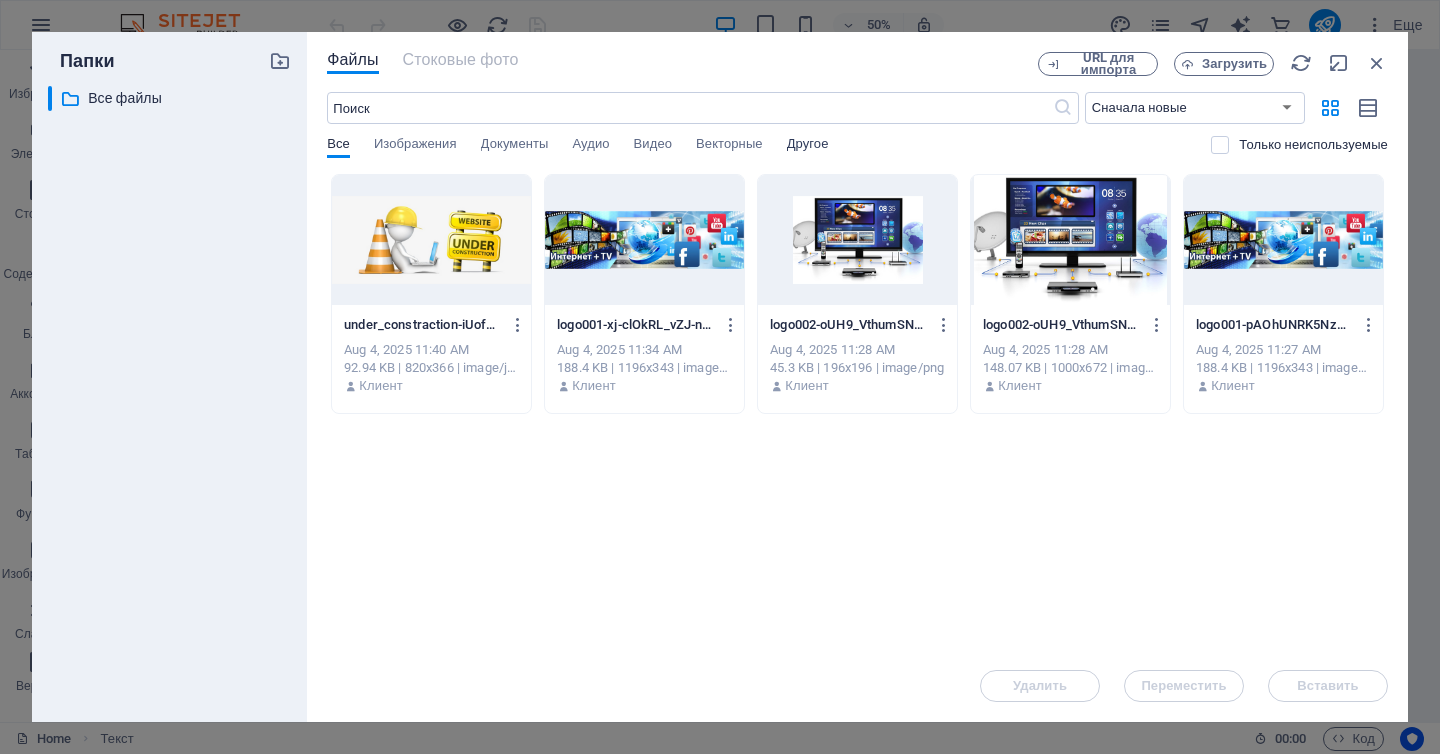 click on "Другое" at bounding box center [808, 146] 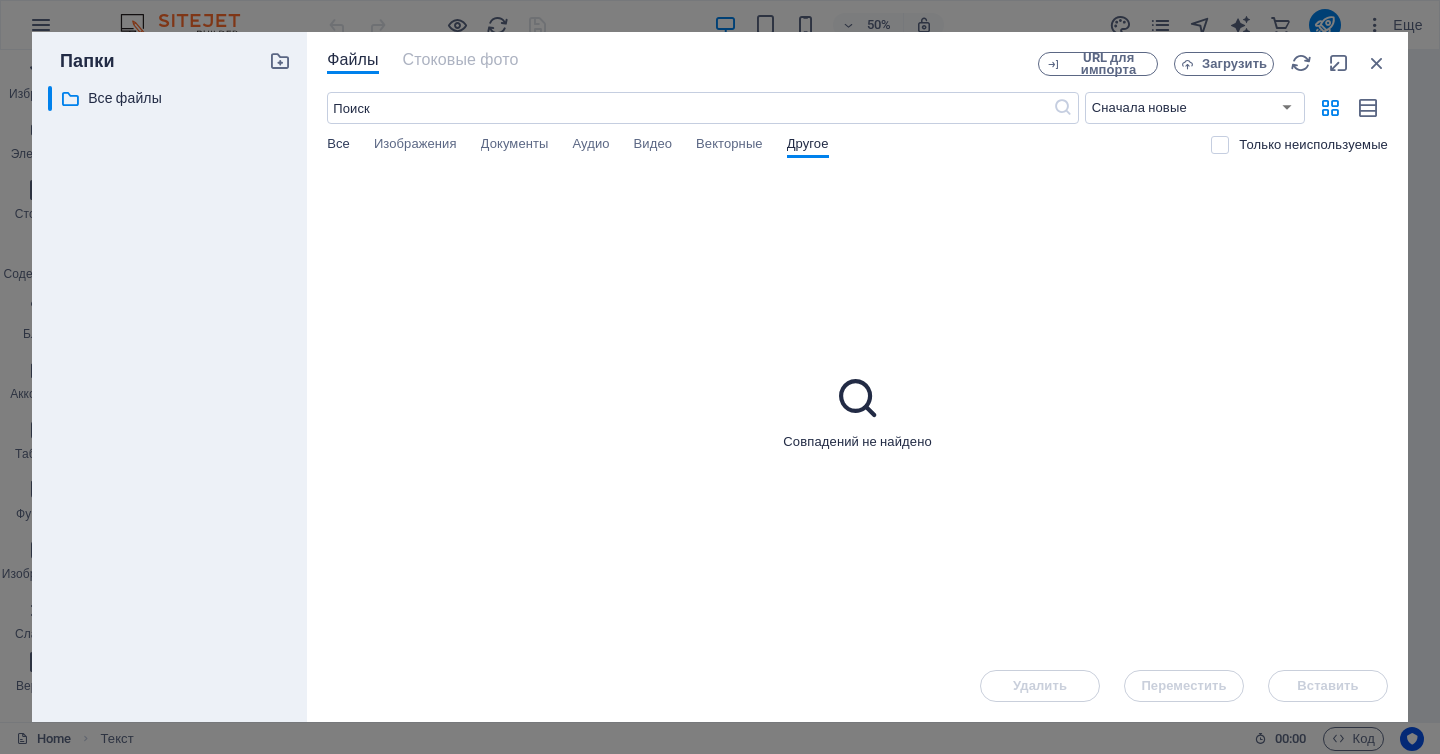 click on "Все" at bounding box center [338, 146] 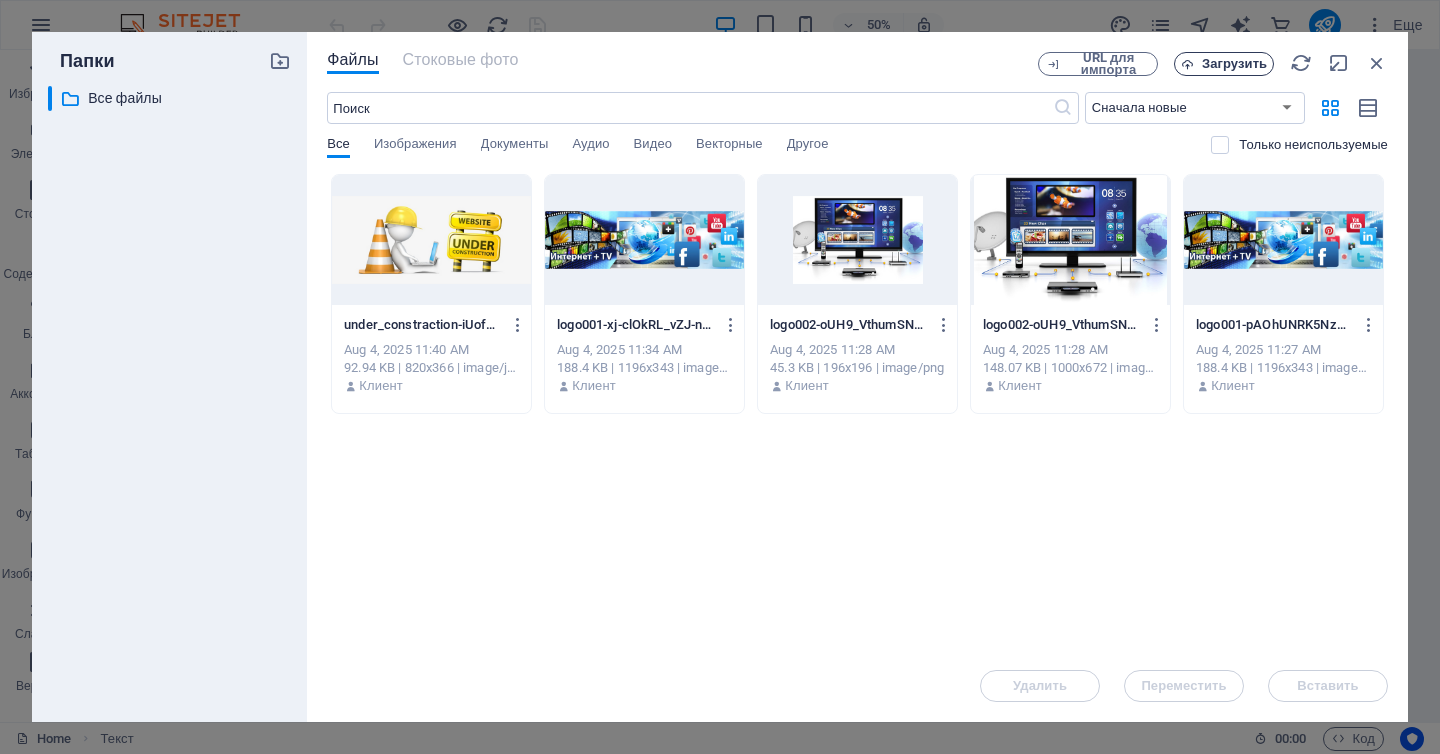 click on "Загрузить" at bounding box center [1234, 64] 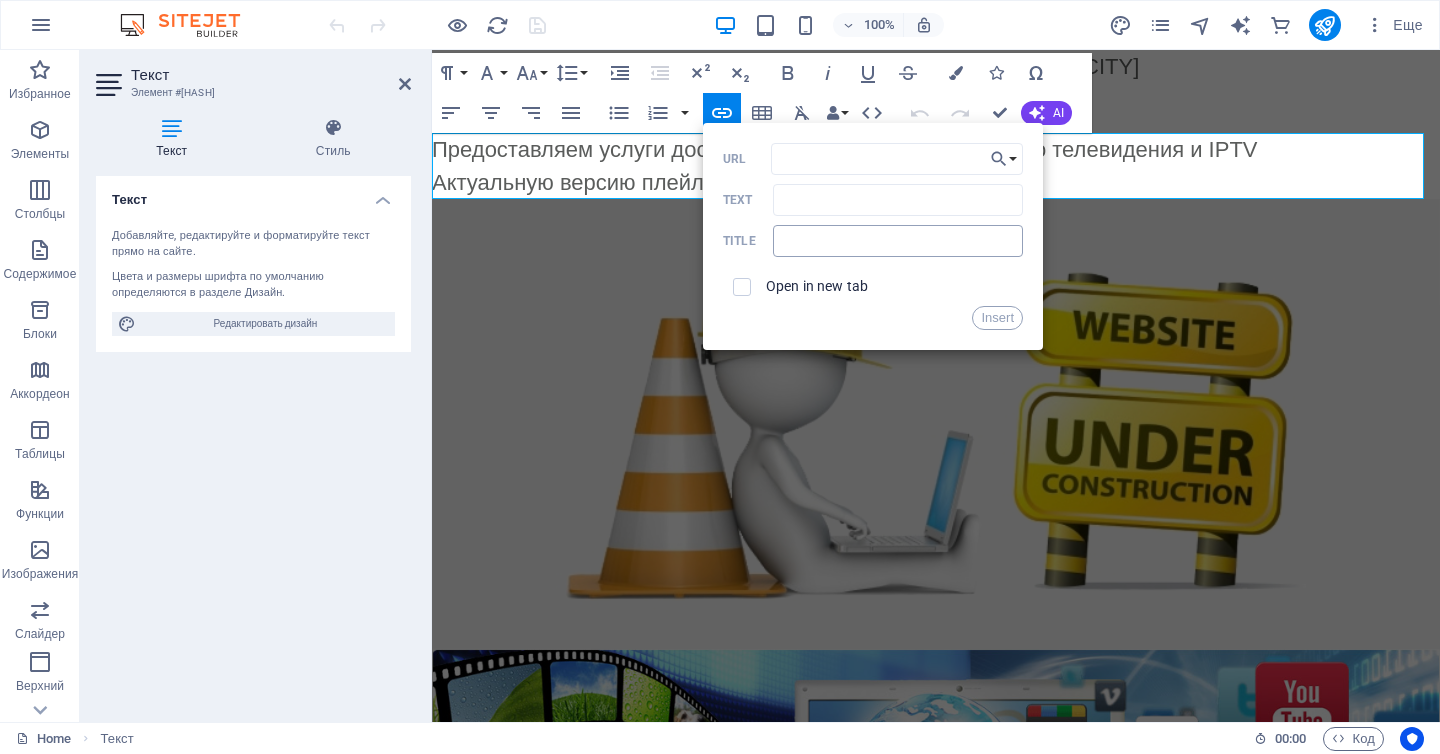 click at bounding box center (898, 241) 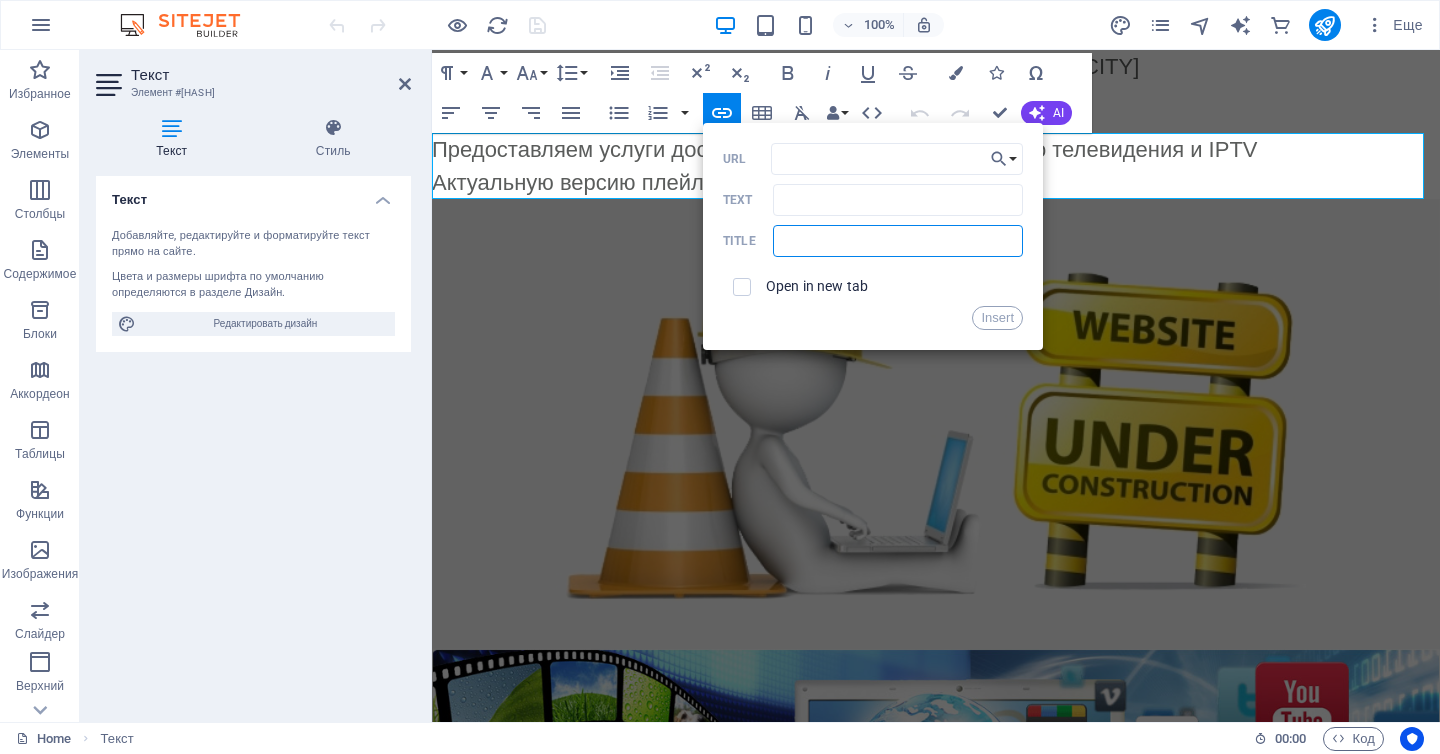 click at bounding box center (898, 241) 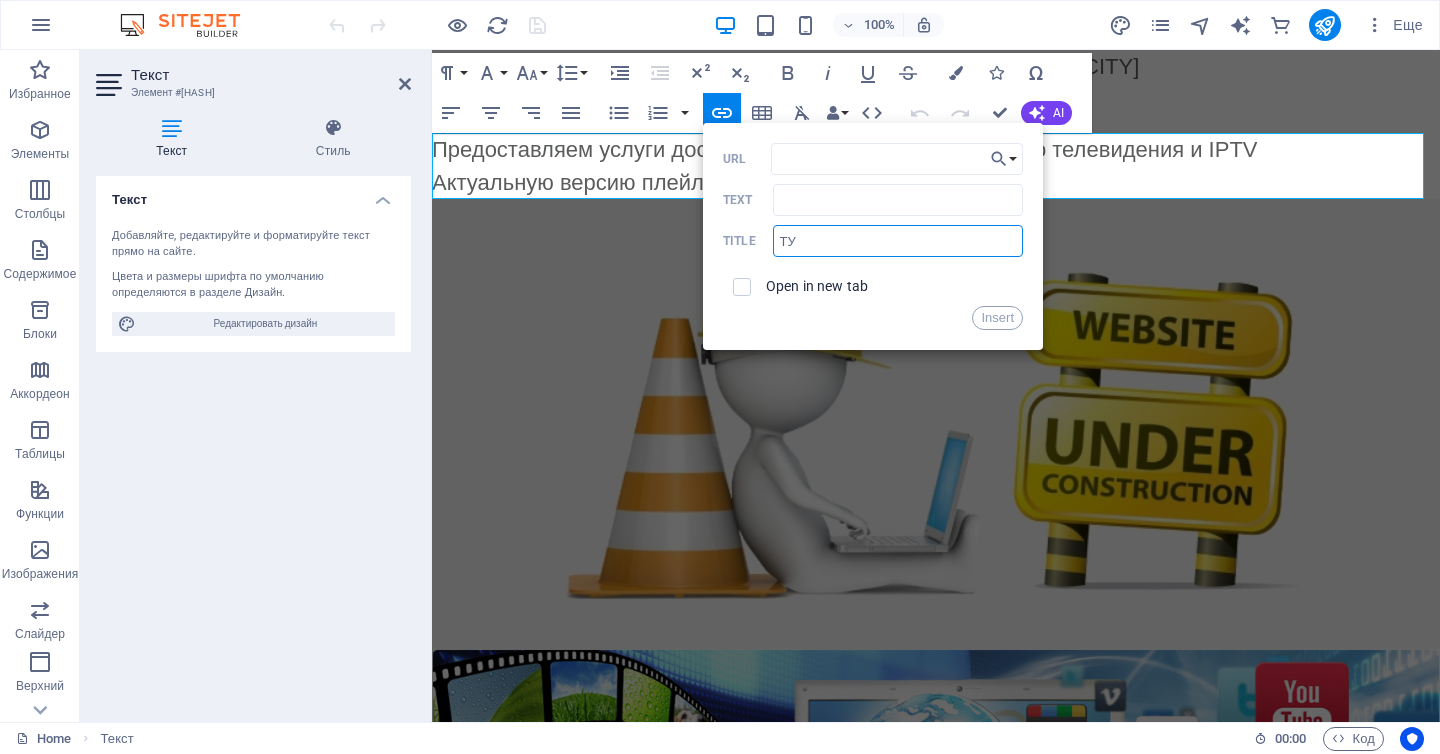 type on "ТУТ" 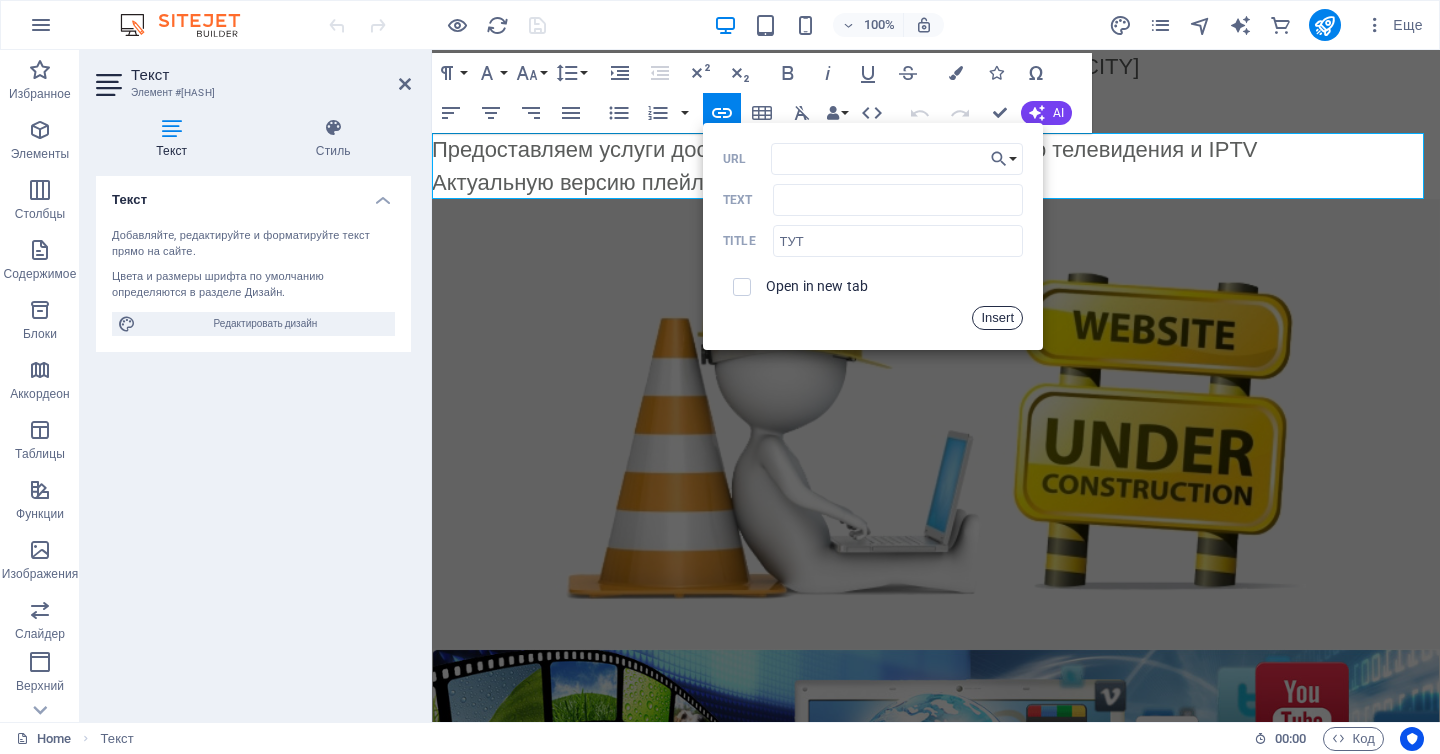 click on "Insert" at bounding box center [997, 318] 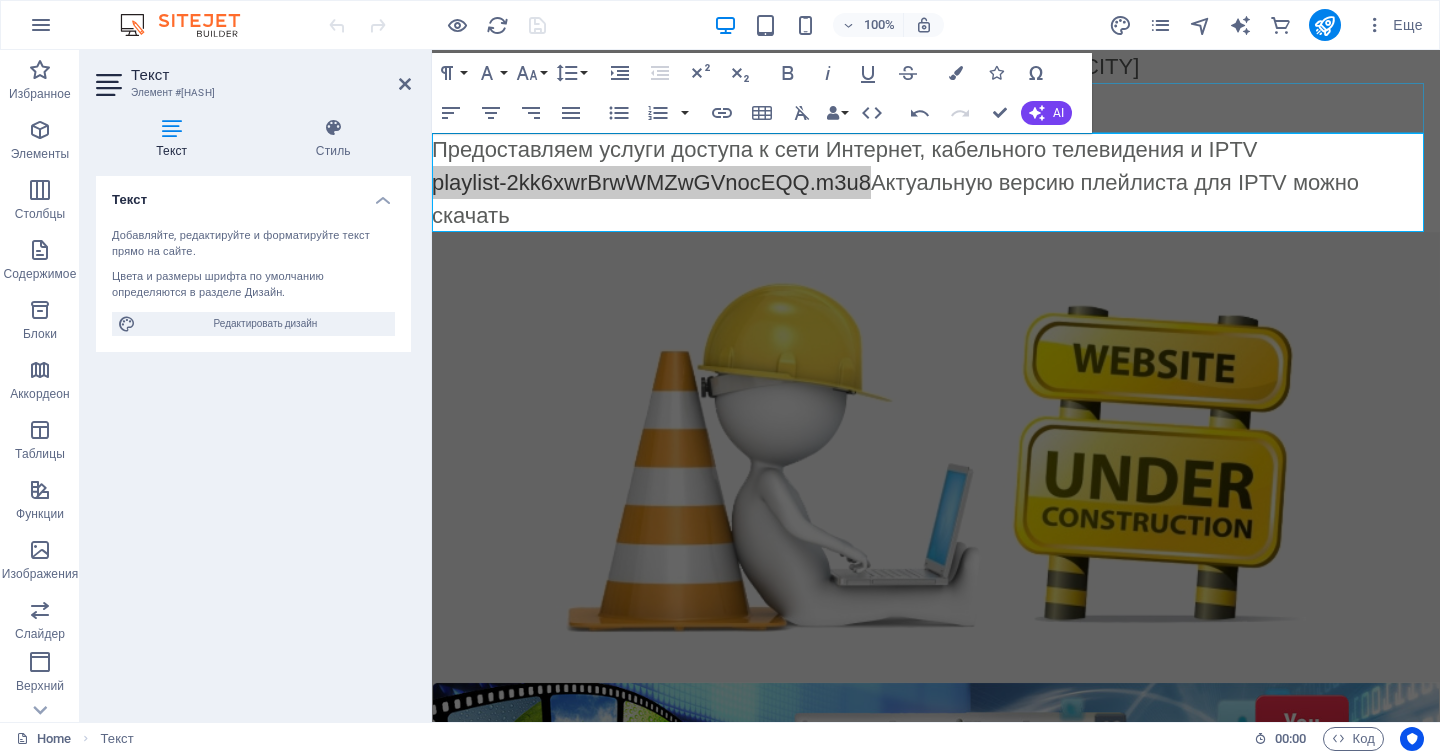 click at bounding box center (936, 108) 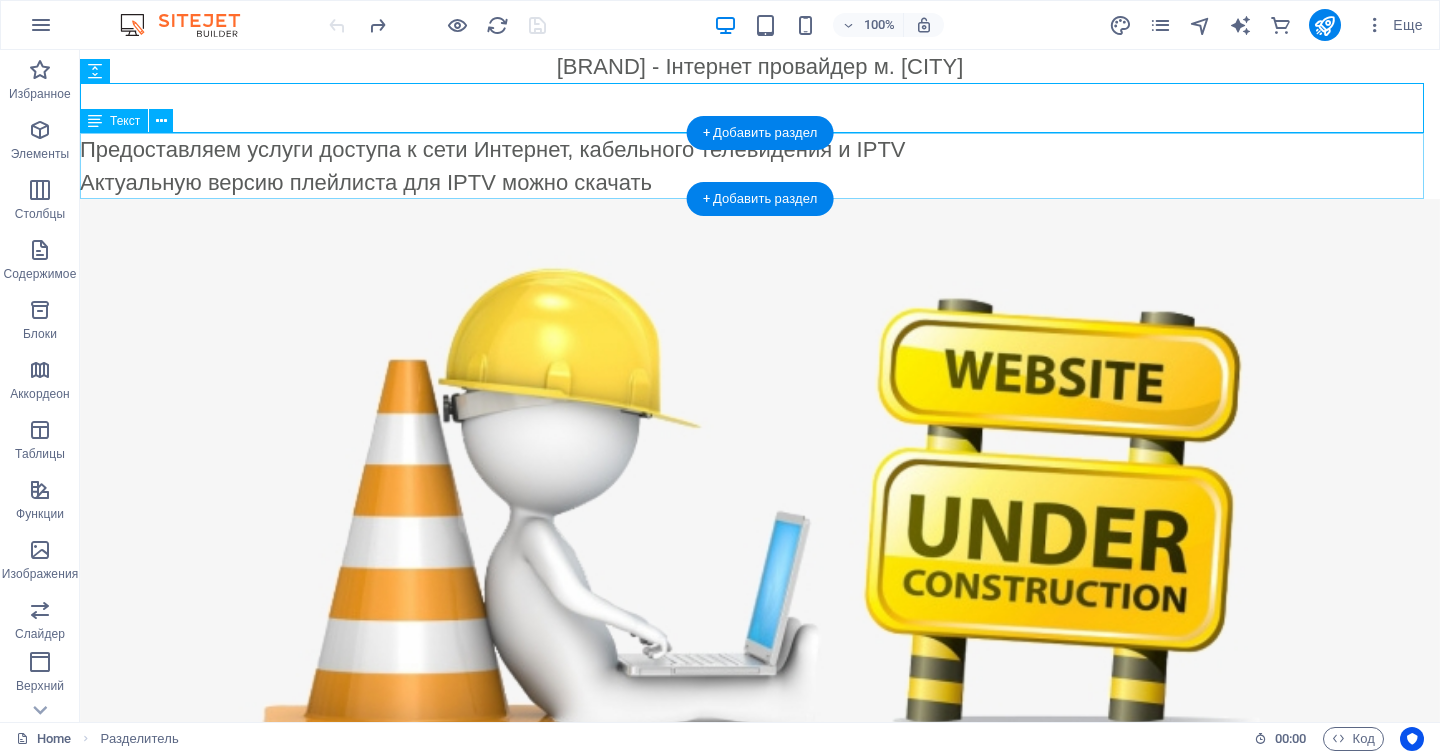 click on "Предоставляем услуги доступа к сети Интернет, кабельного телевидения и IPTV Актуальную версию плейлиста для IPTV можно скачать" at bounding box center [760, 166] 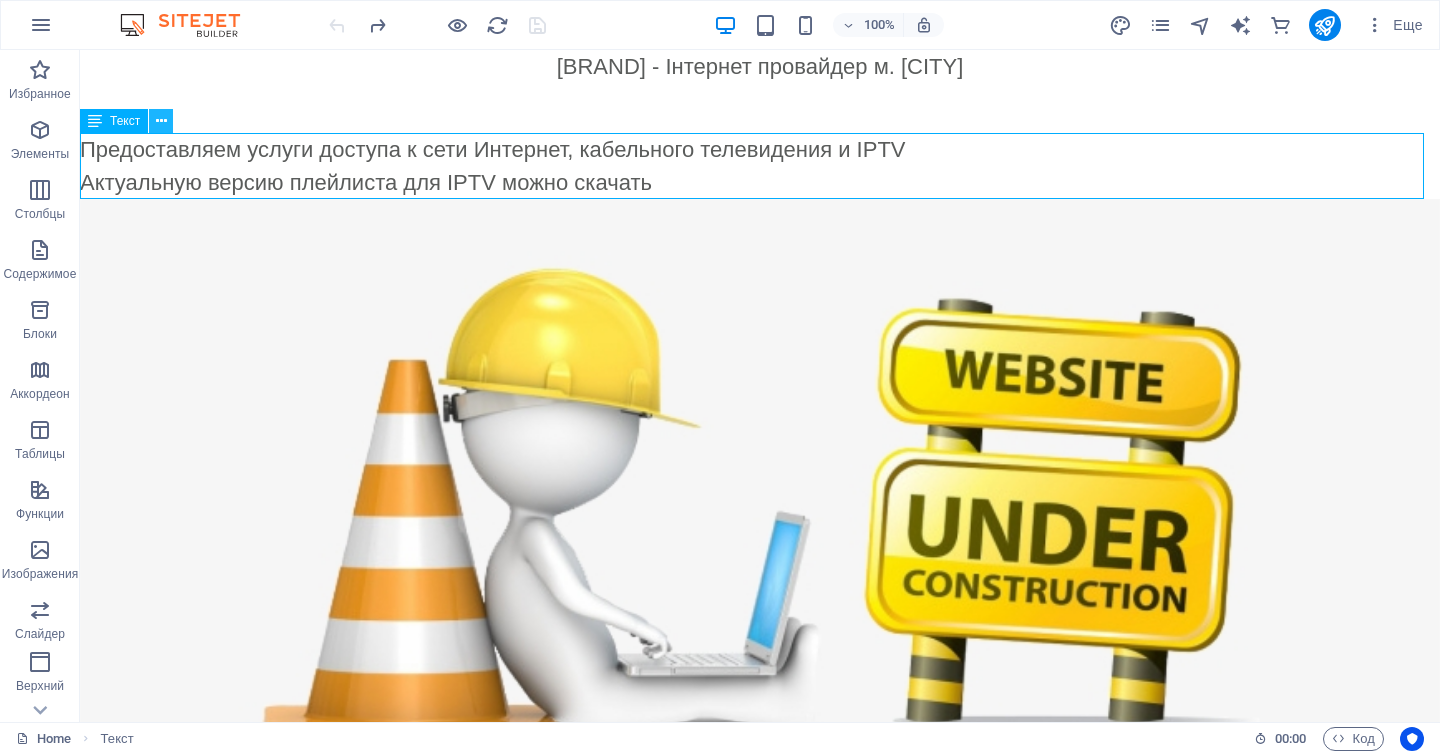 click at bounding box center [161, 121] 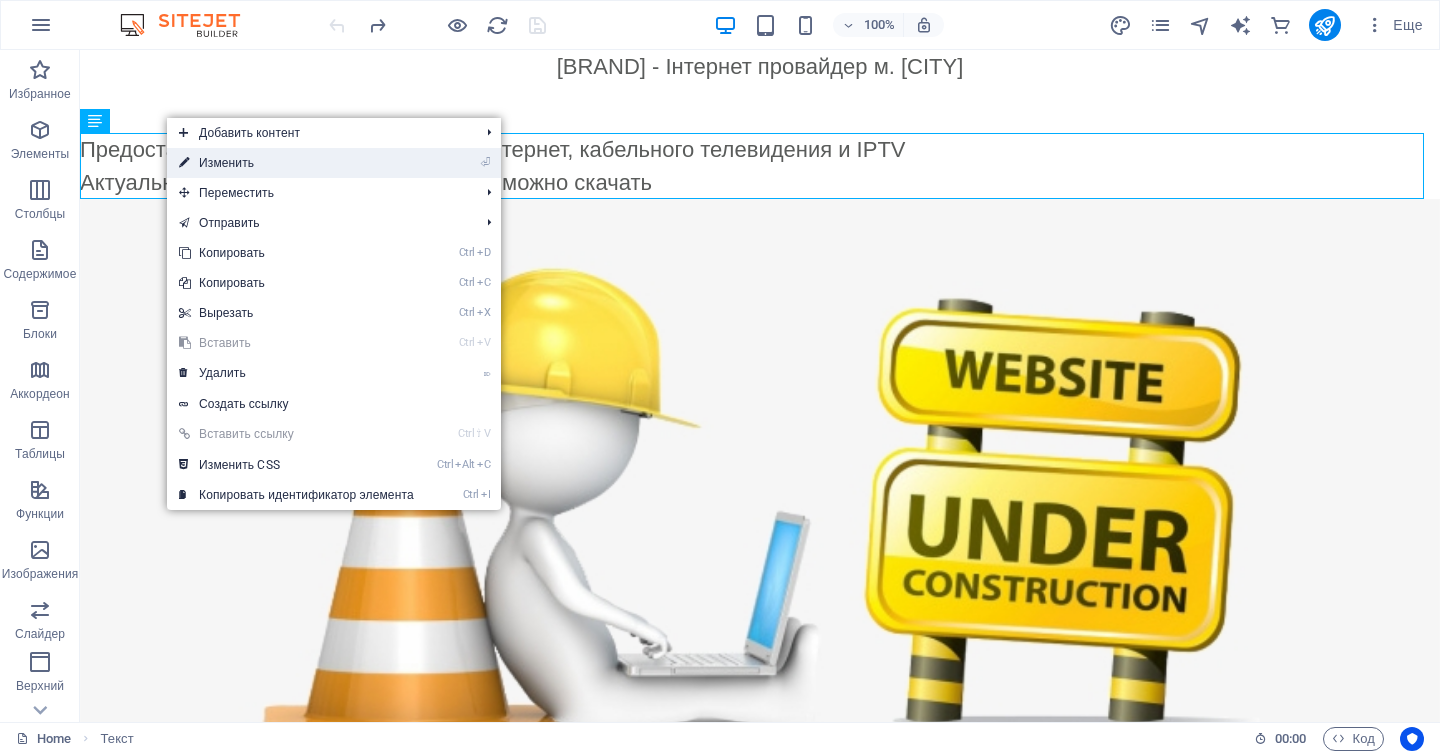 click on "⏎  Изменить" at bounding box center [296, 163] 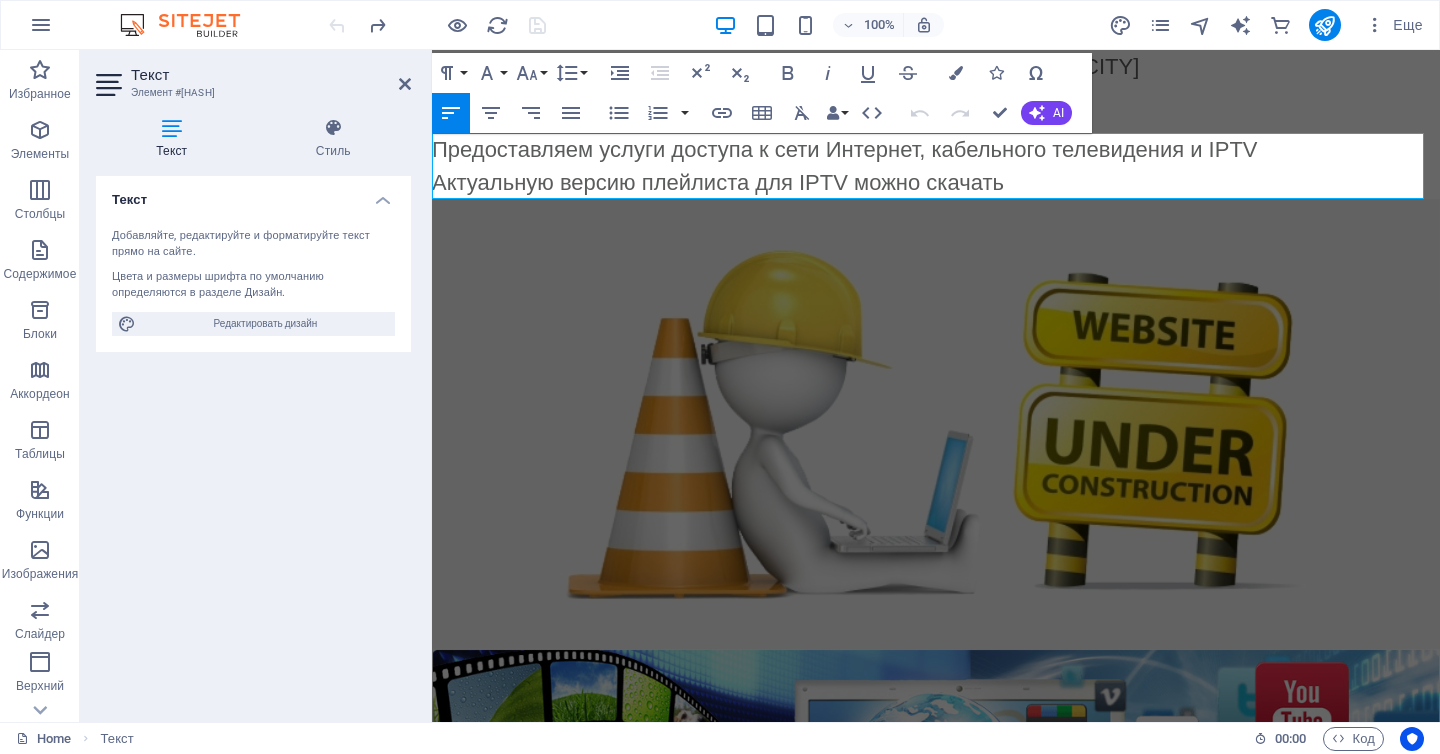 click on "Актуальную версию плейлиста для IPTV можно скачать" at bounding box center [936, 182] 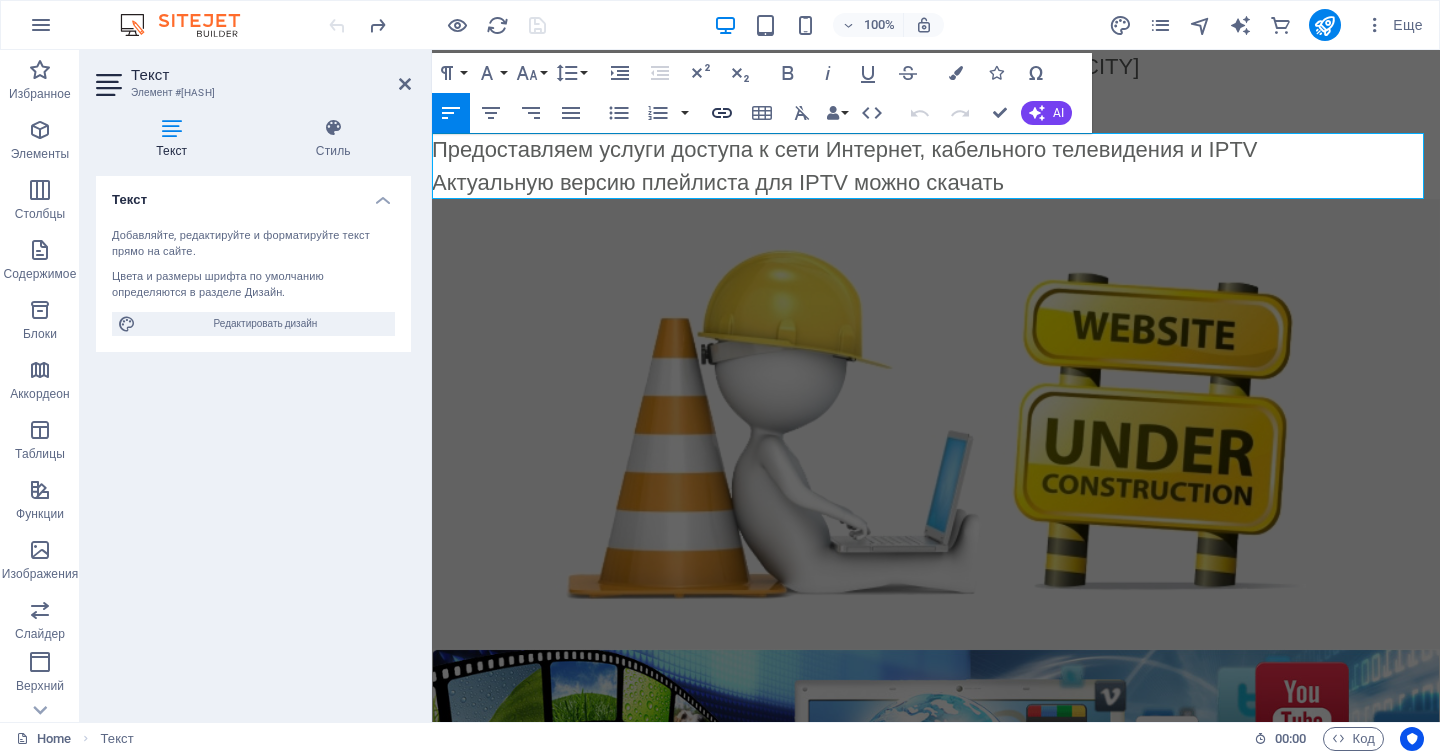 click 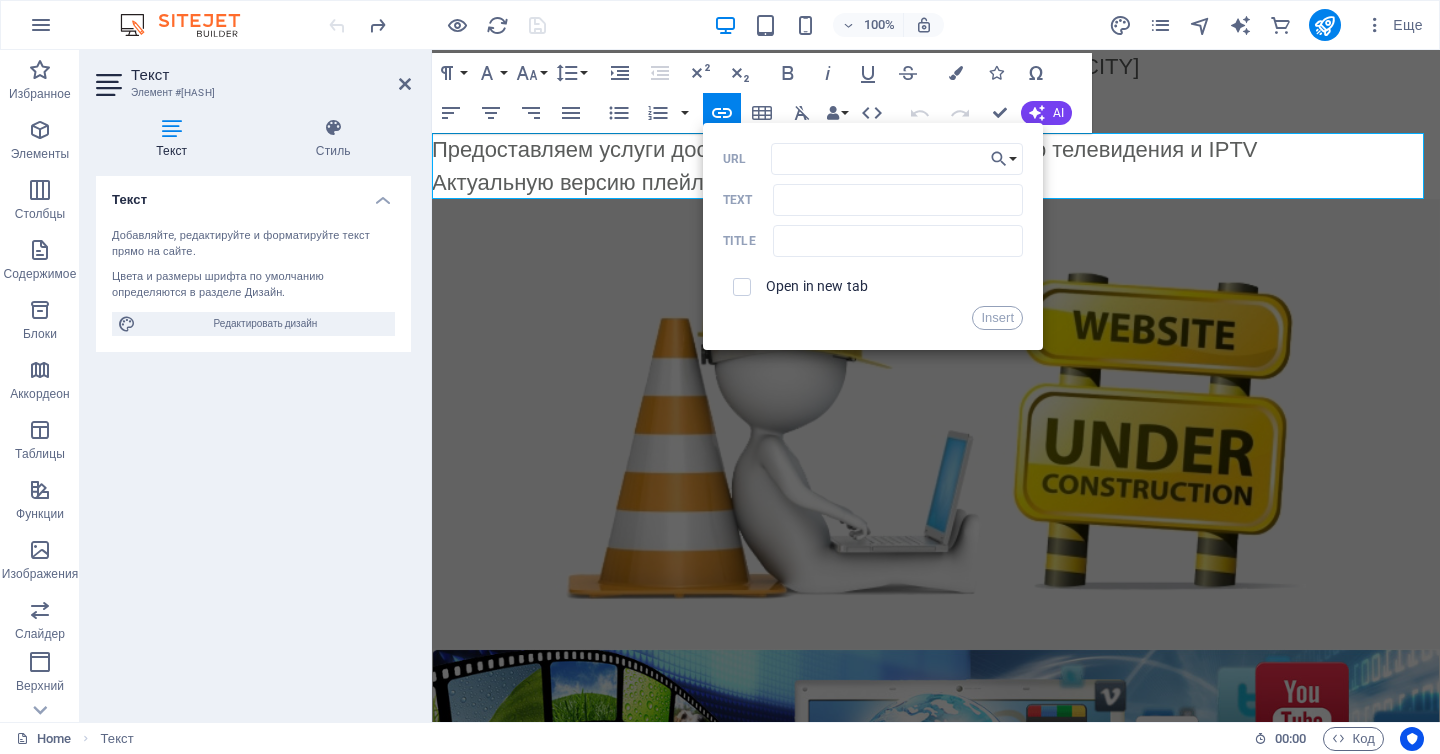 drag, startPoint x: 912, startPoint y: 135, endPoint x: 1018, endPoint y: 268, distance: 170.07352 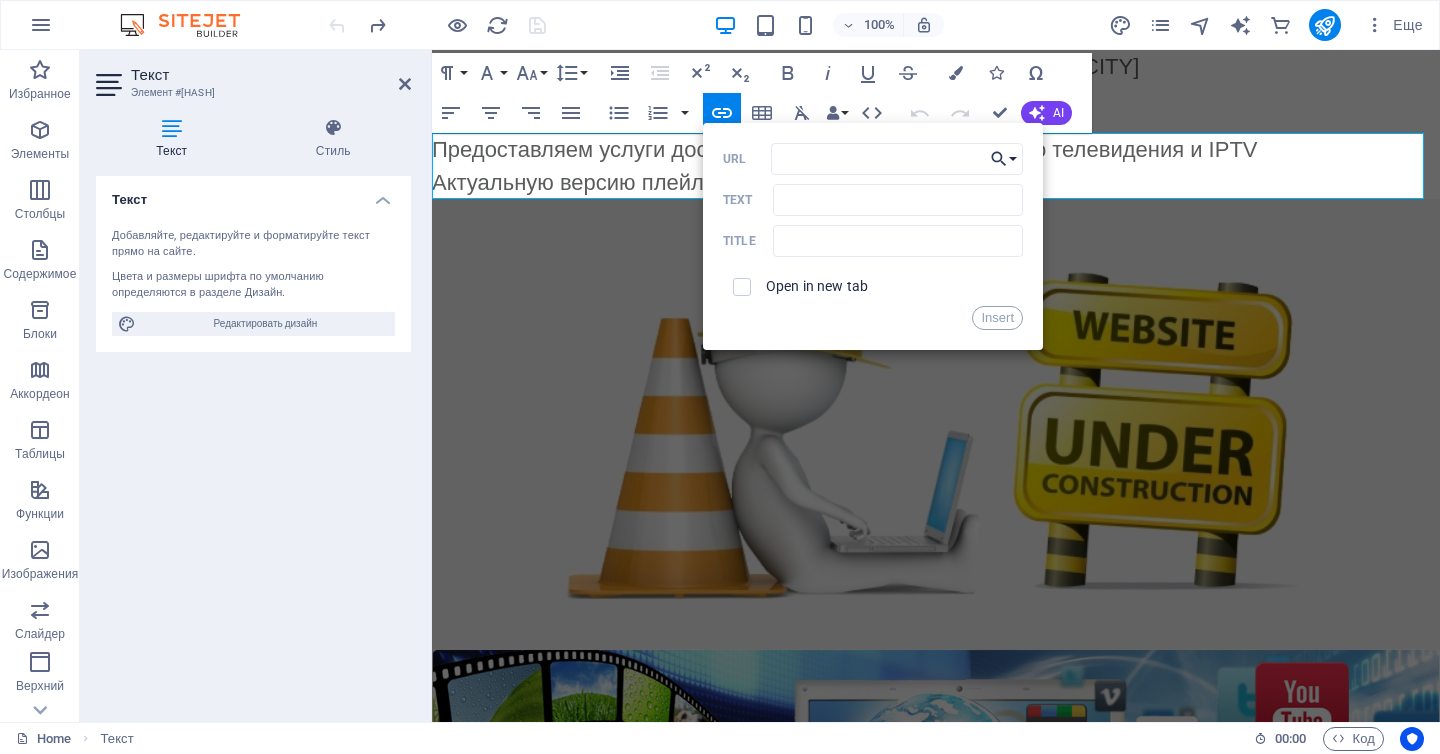 click 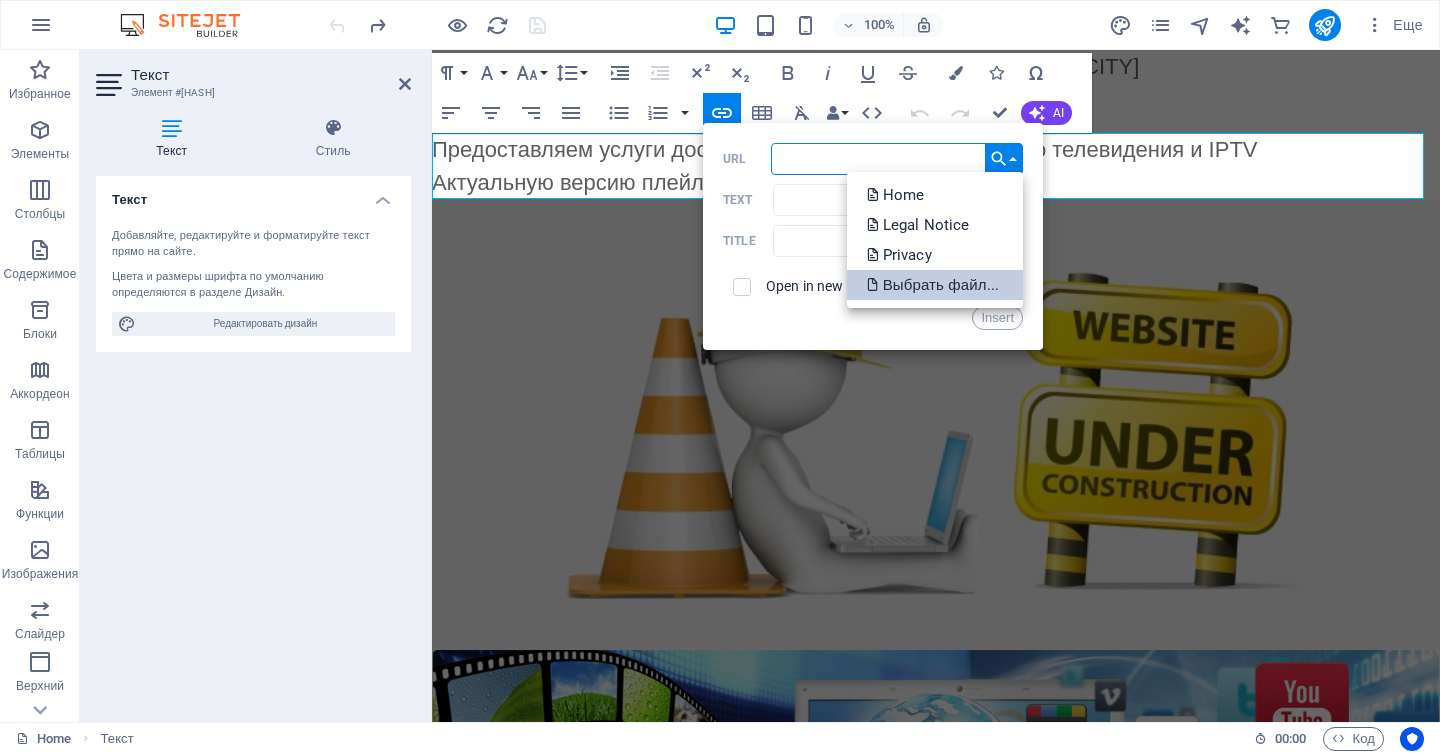 click on "Выбрать файл..." at bounding box center (935, 285) 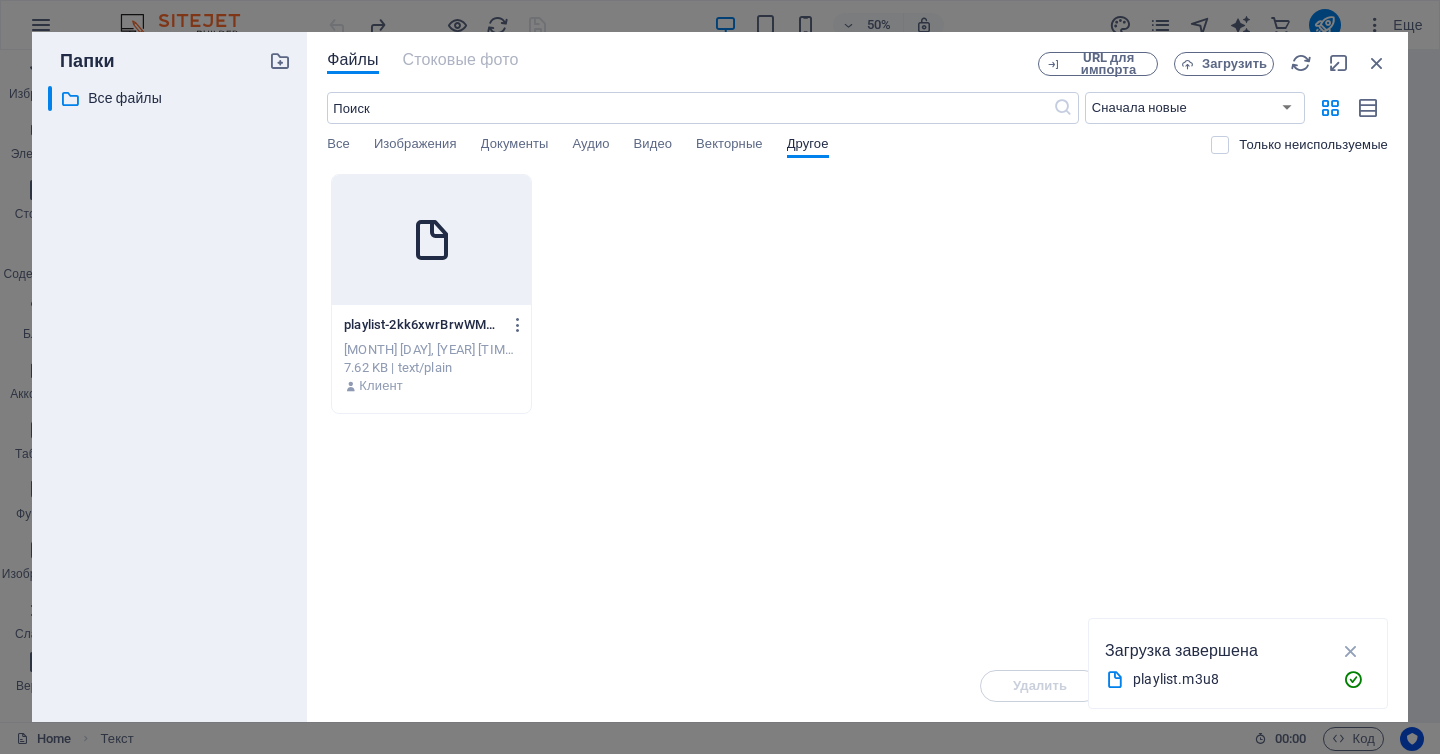click at bounding box center (431, 240) 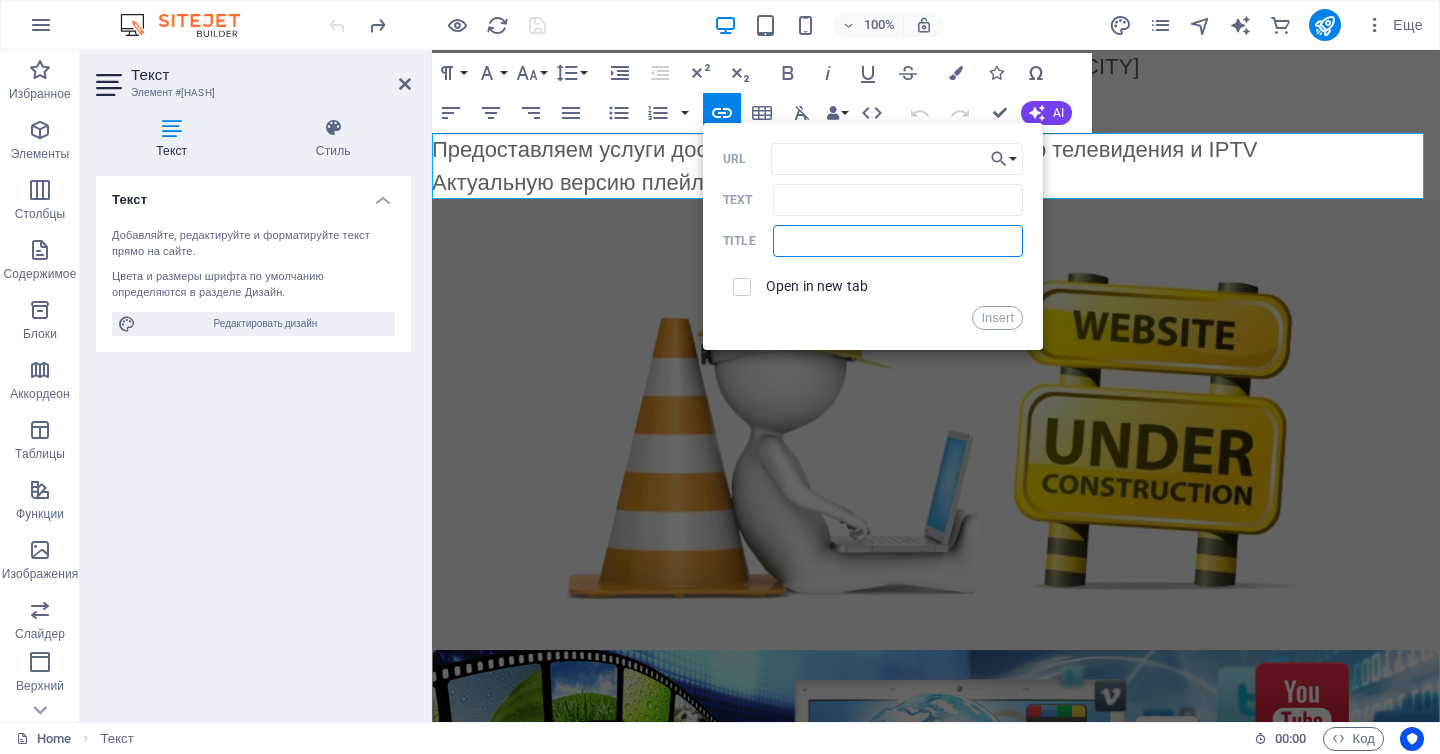 click at bounding box center (898, 241) 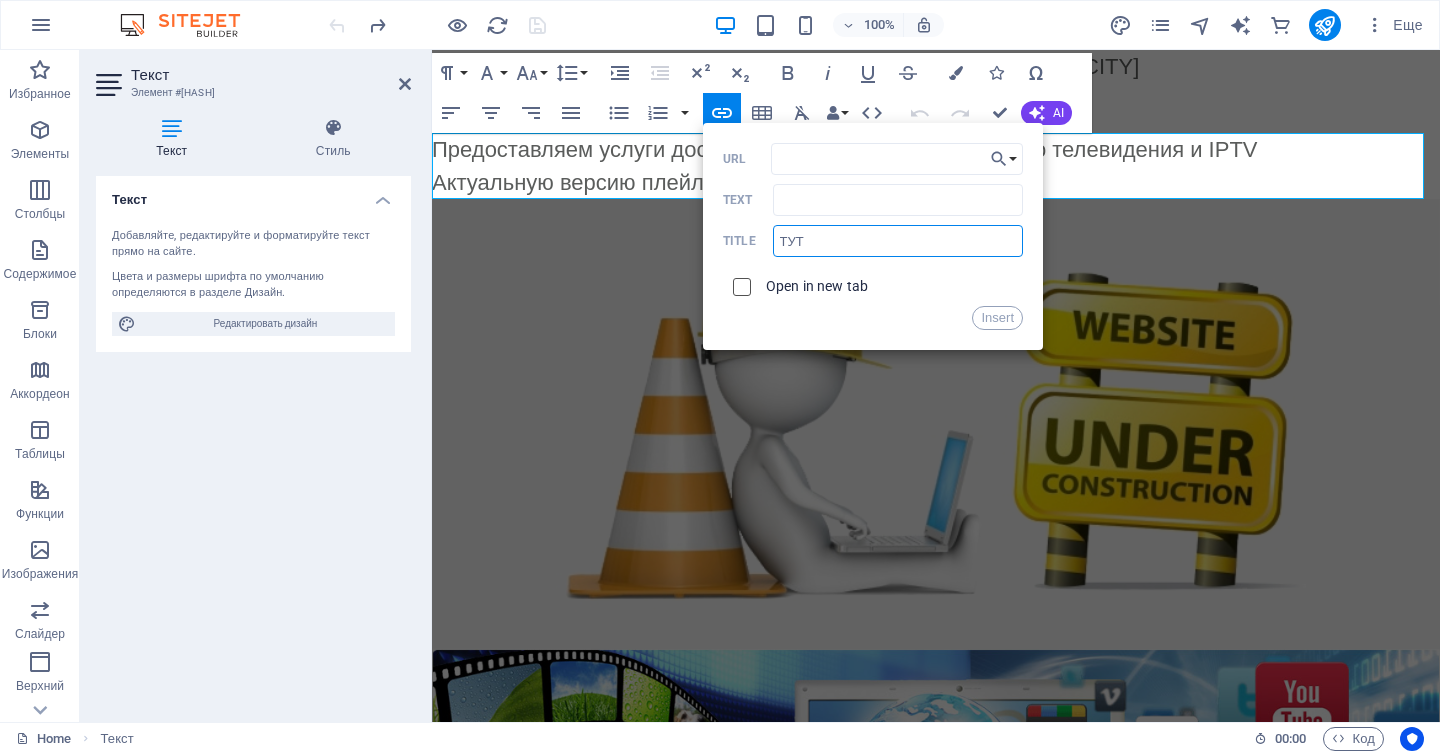 type on "ТУТ" 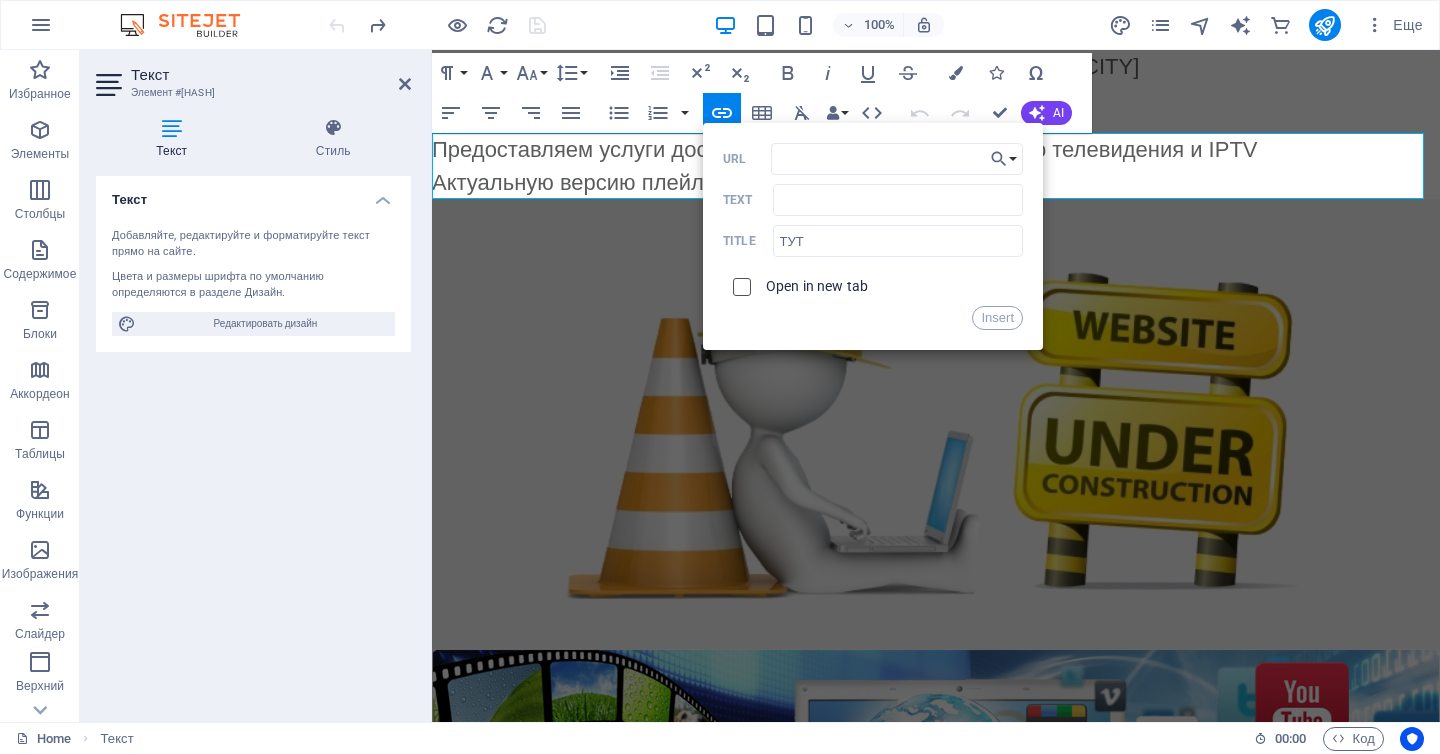 click at bounding box center (739, 284) 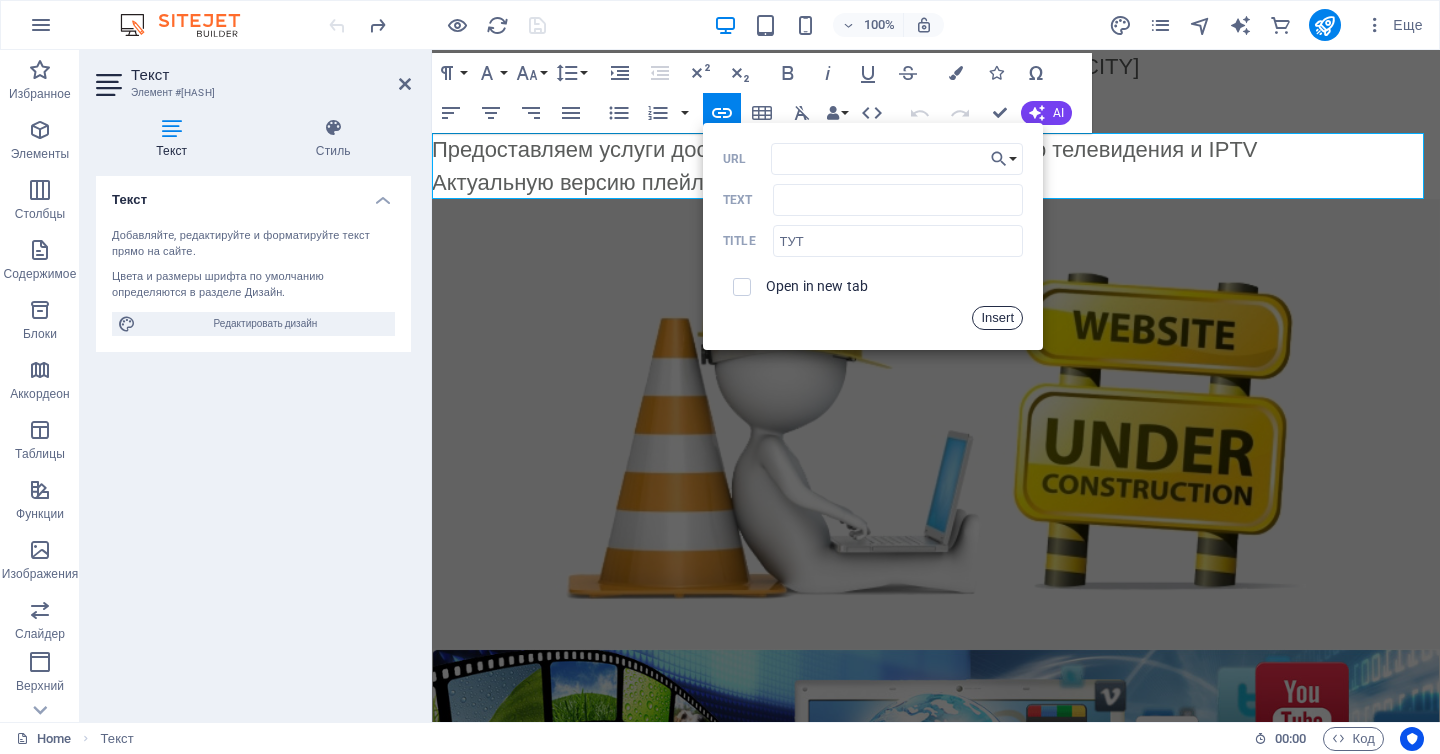click on "Insert" at bounding box center [997, 318] 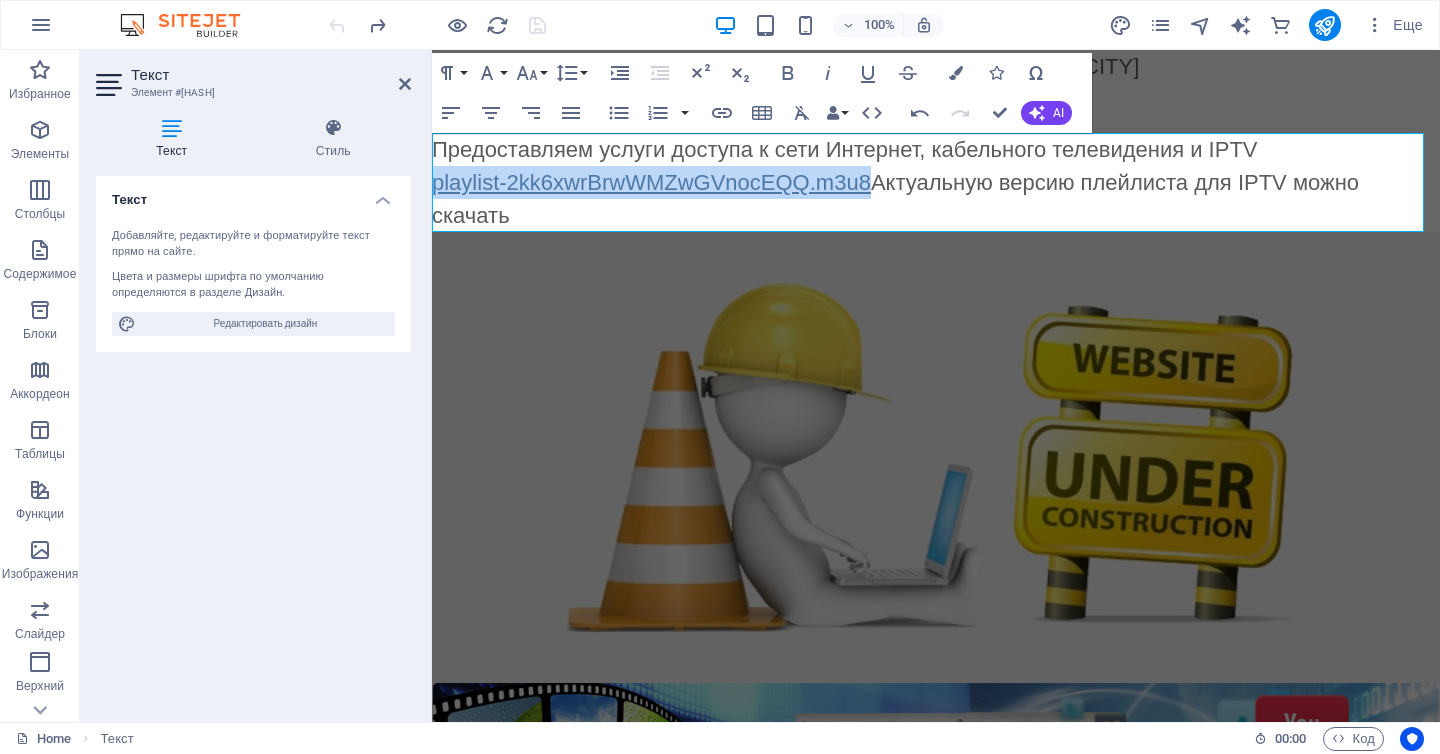 click on "playlist-2kk6xwrBrwWMZwGVnocEQQ.m3u8" 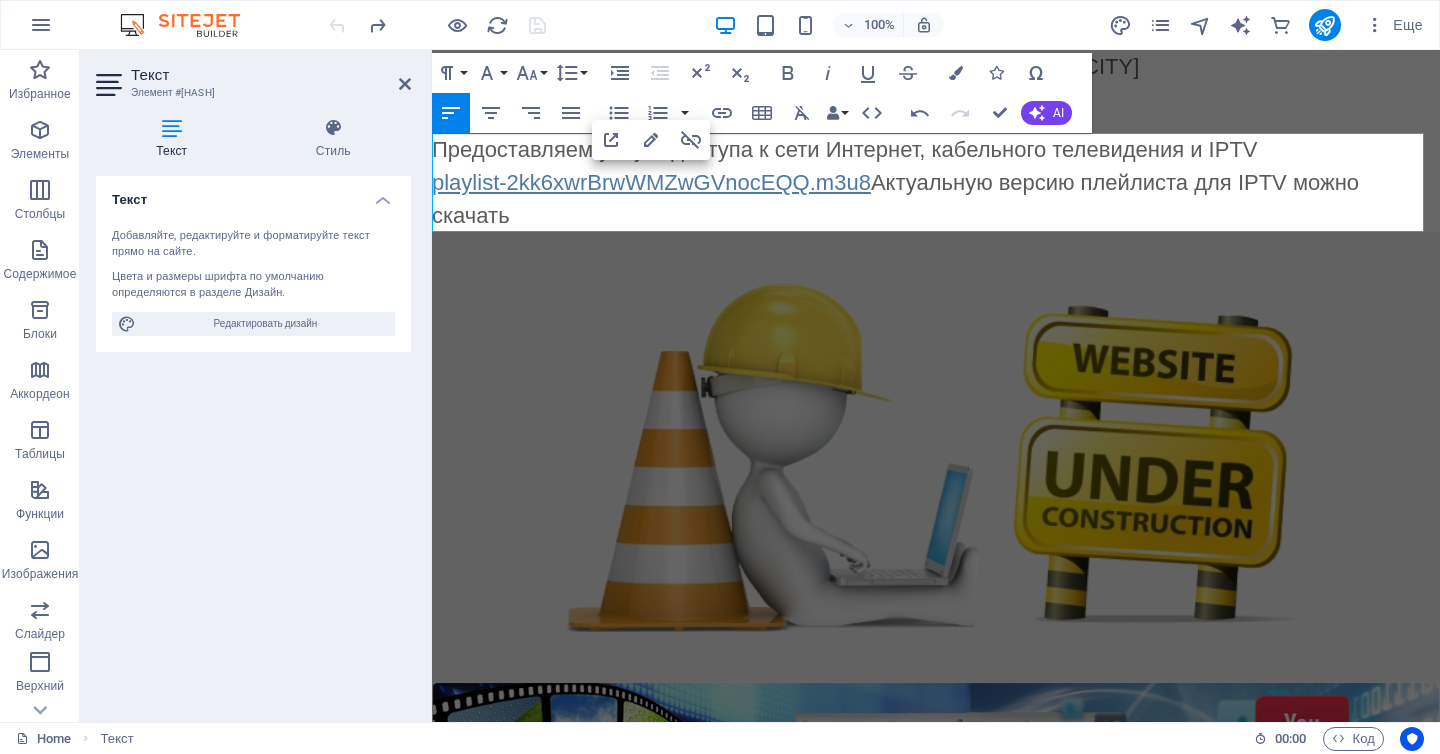 click on "playlist-2kk6xwrBrwWMZwGVnocEQQ.m3u8" 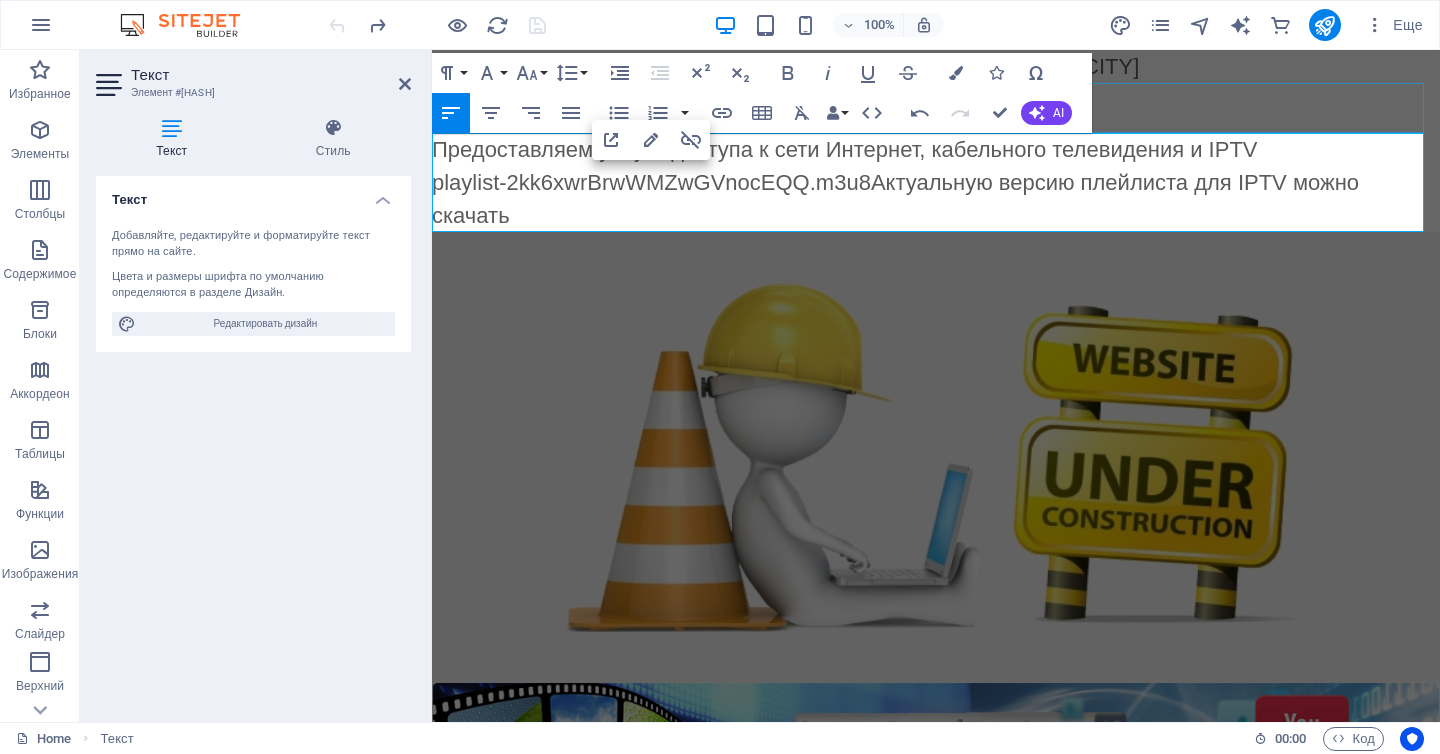 click at bounding box center (936, 108) 